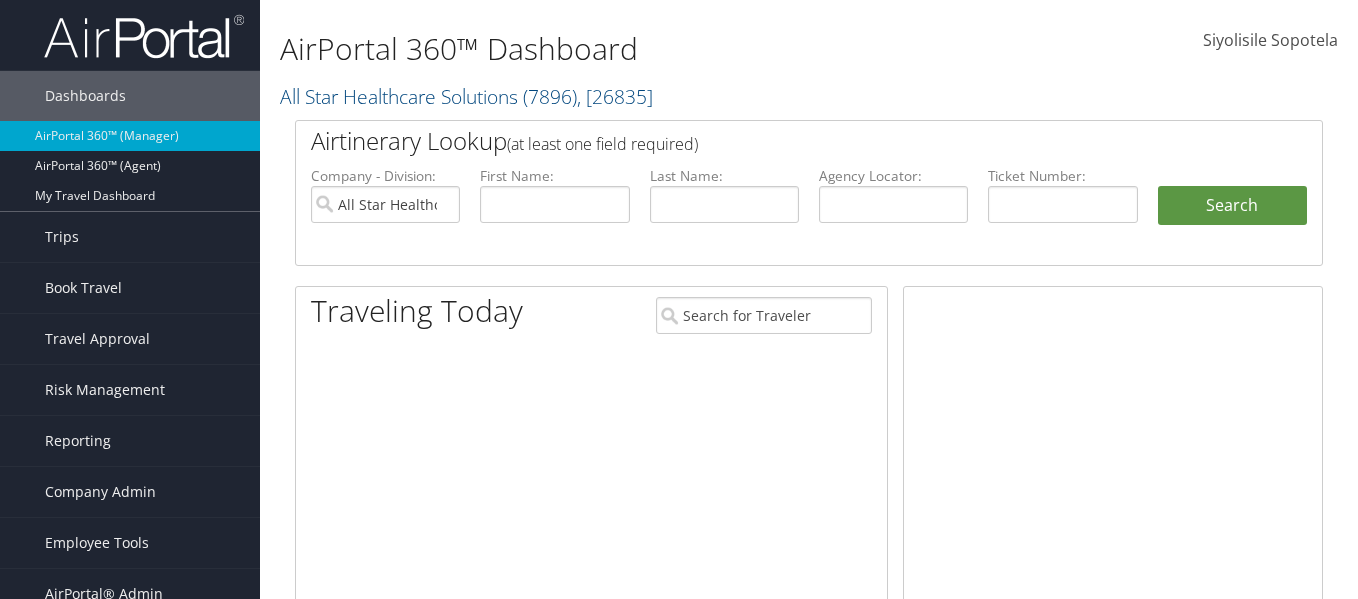 scroll, scrollTop: 0, scrollLeft: 0, axis: both 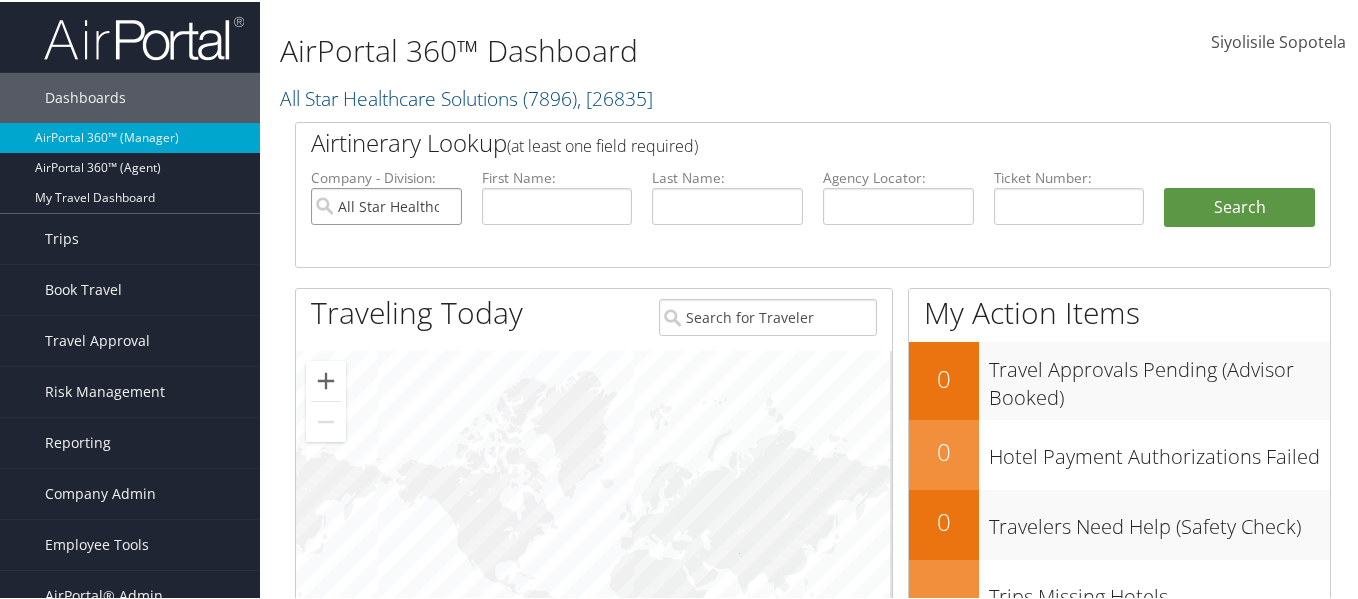 click on "All Star Healthcare Solutions" at bounding box center (386, 204) 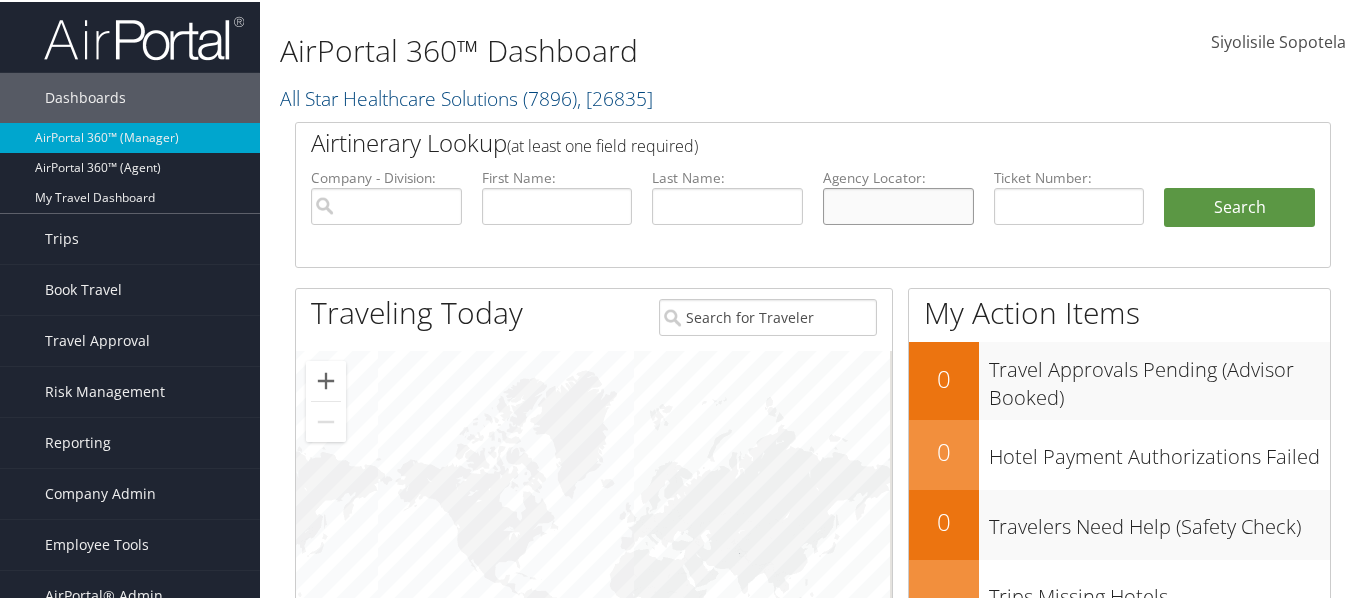click at bounding box center [898, 204] 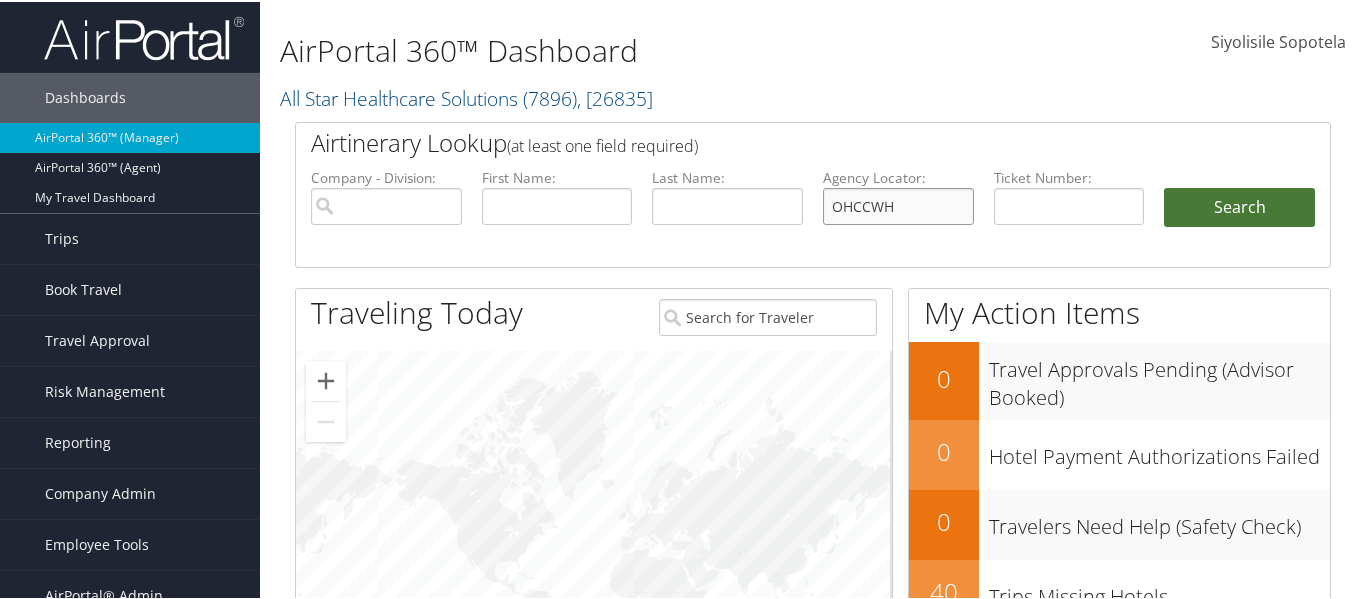 type on "OHCCWH" 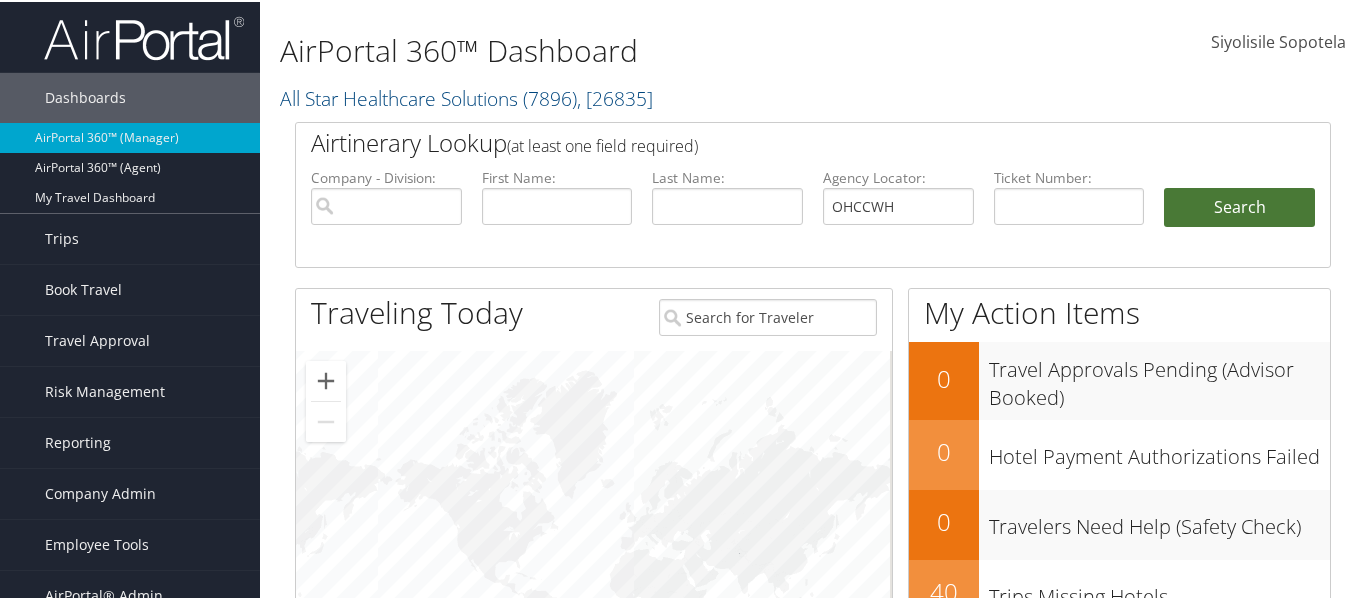 click on "Search" at bounding box center (1239, 206) 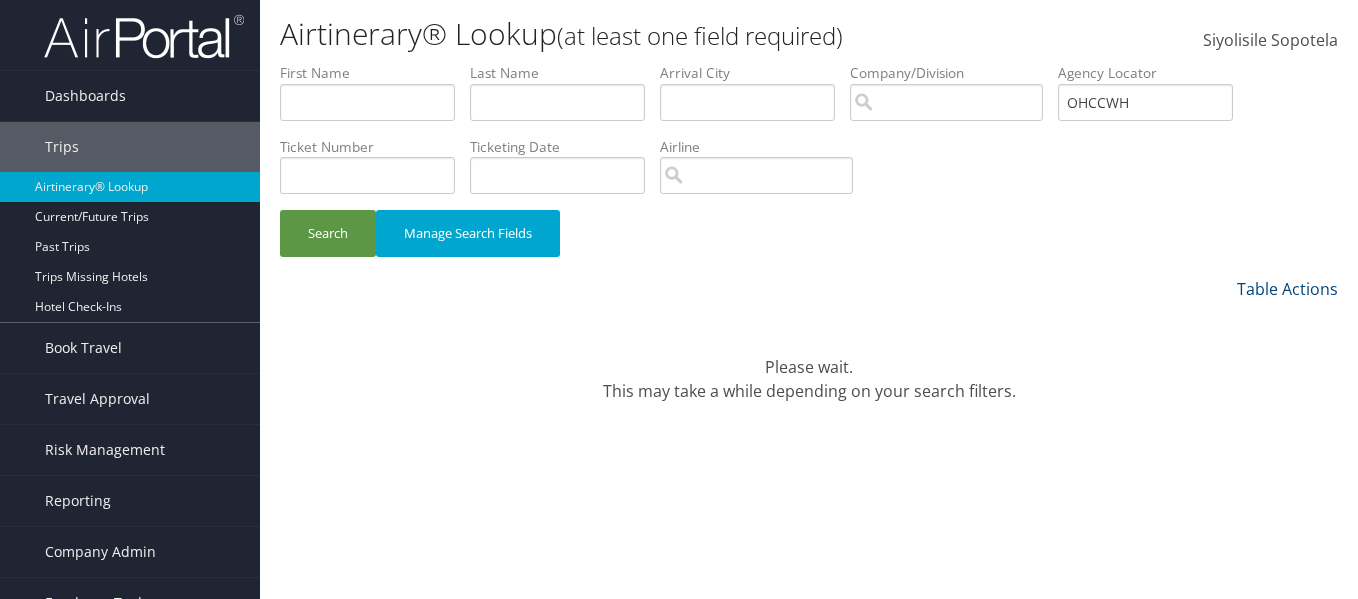 scroll, scrollTop: 0, scrollLeft: 0, axis: both 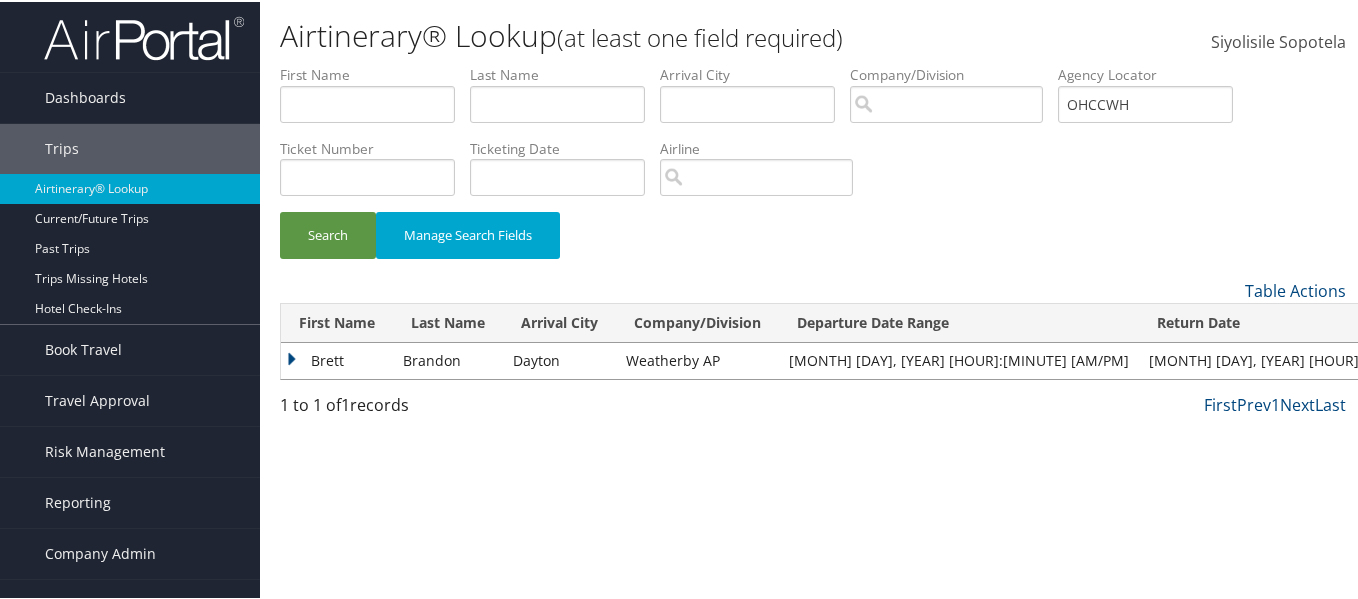 click on "Brett" at bounding box center [337, 359] 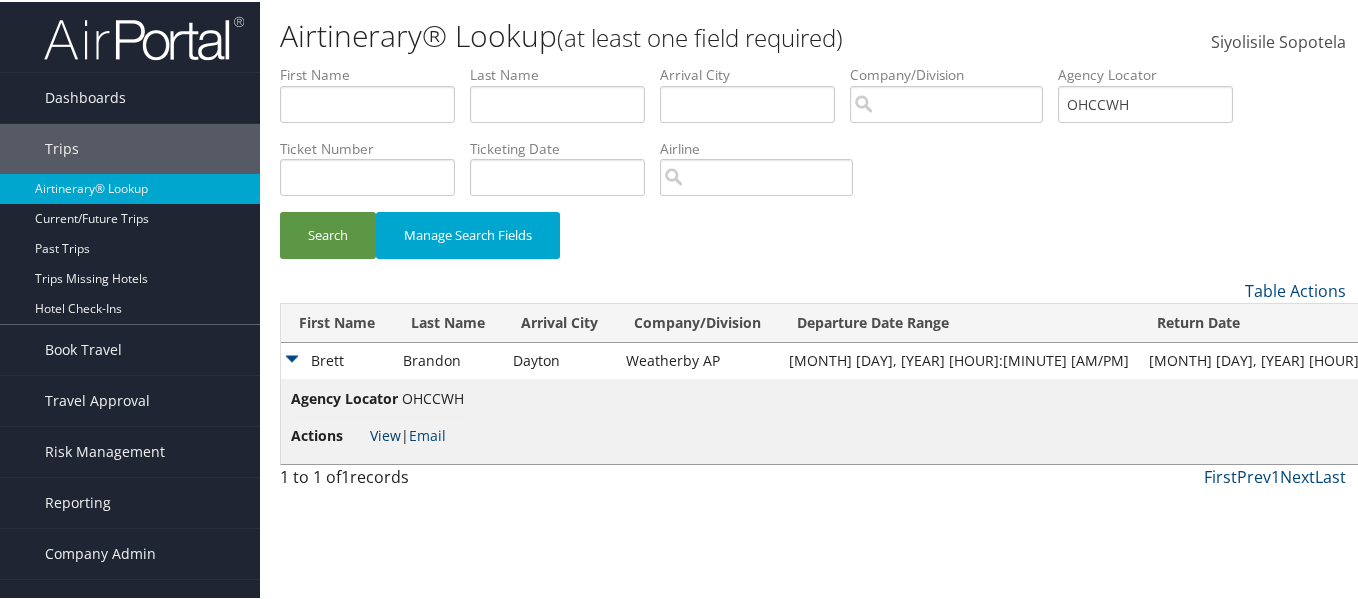 click on "View" at bounding box center (385, 433) 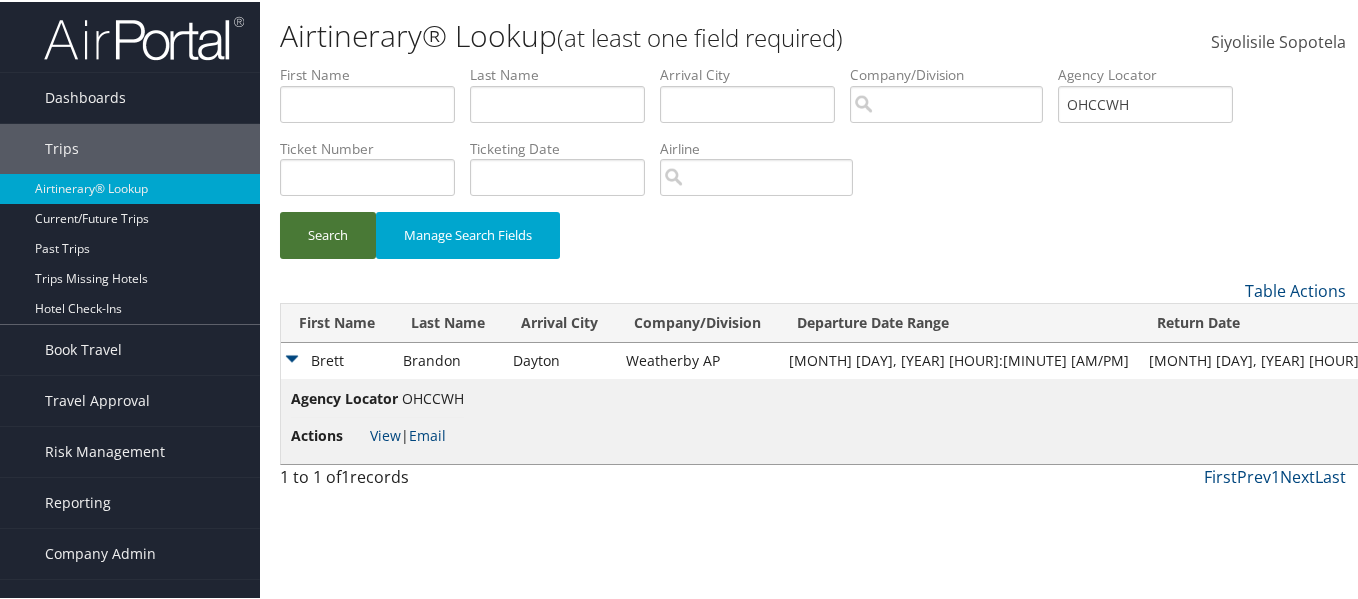 click on "Search" at bounding box center [328, 233] 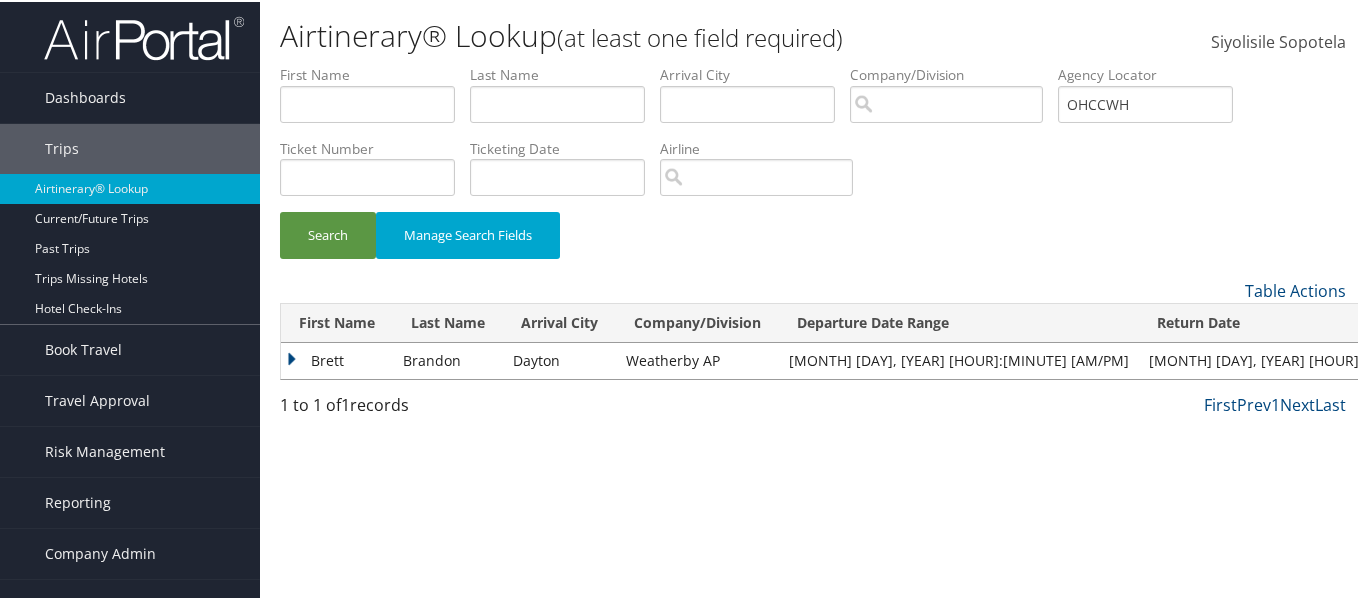 click on "Brett" at bounding box center [337, 359] 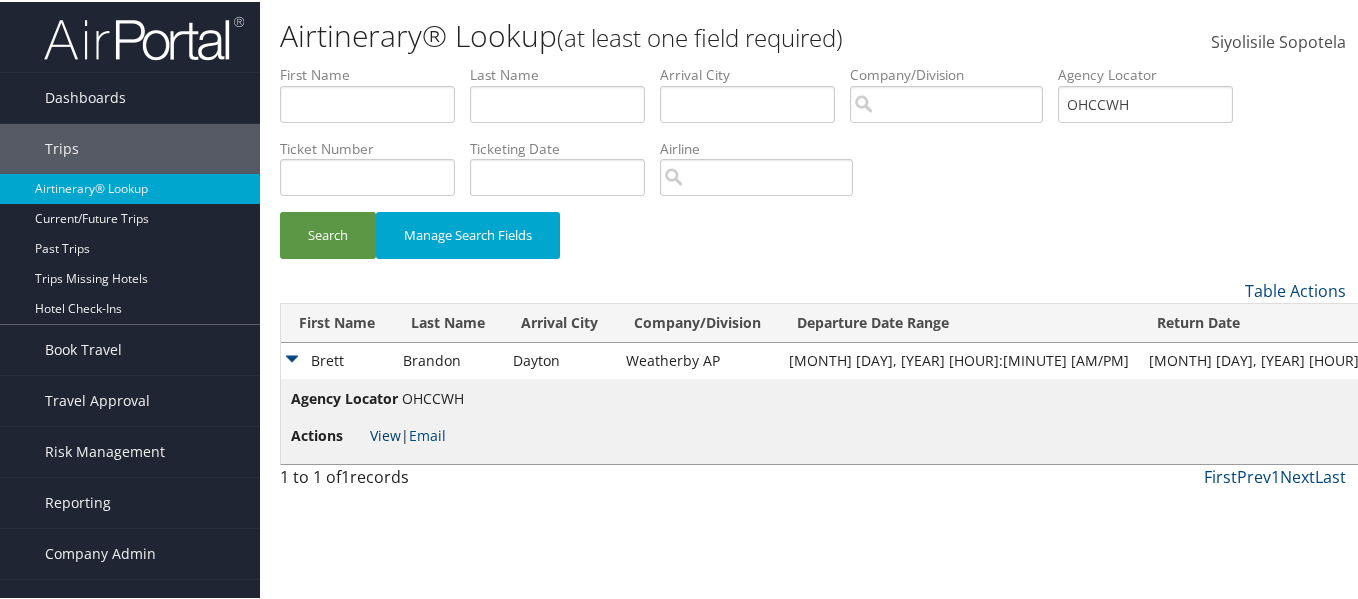 click on "View" at bounding box center [385, 433] 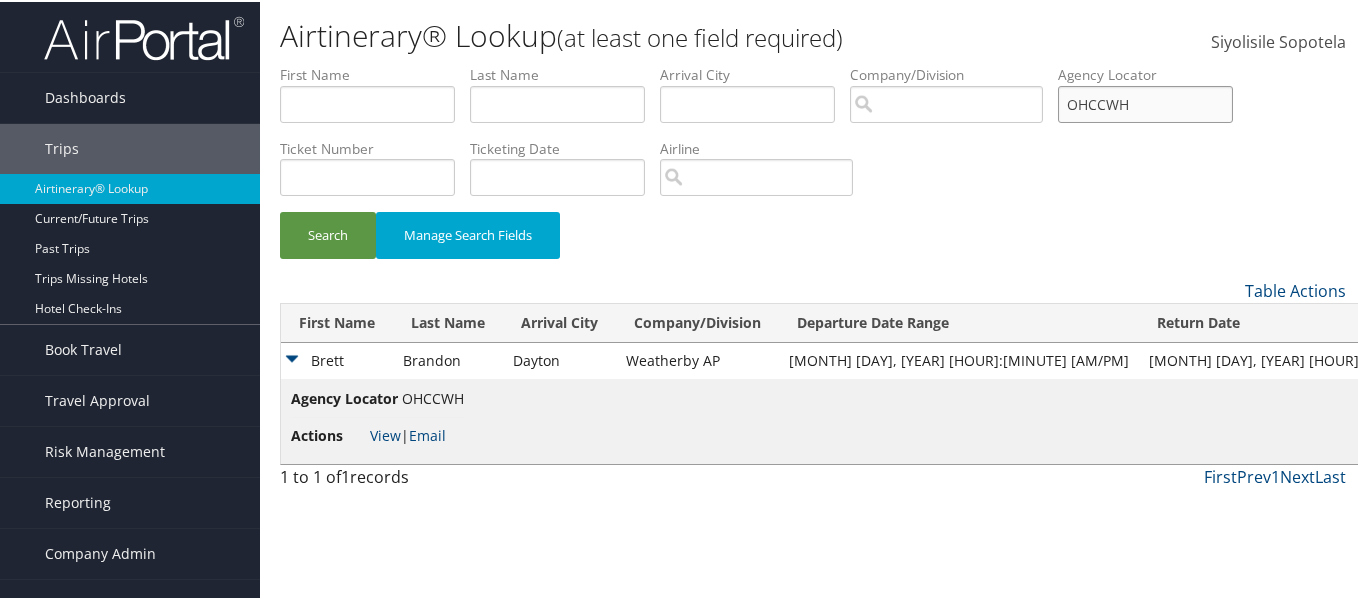 drag, startPoint x: 1157, startPoint y: 94, endPoint x: 1026, endPoint y: 100, distance: 131.13733 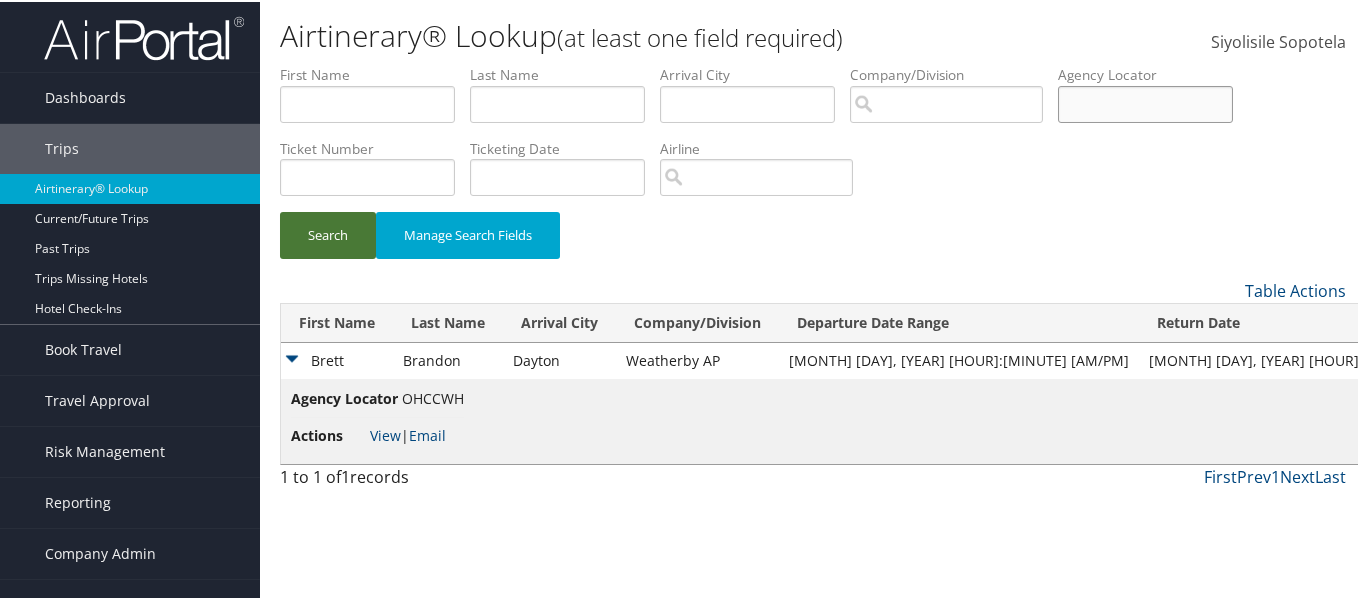 type 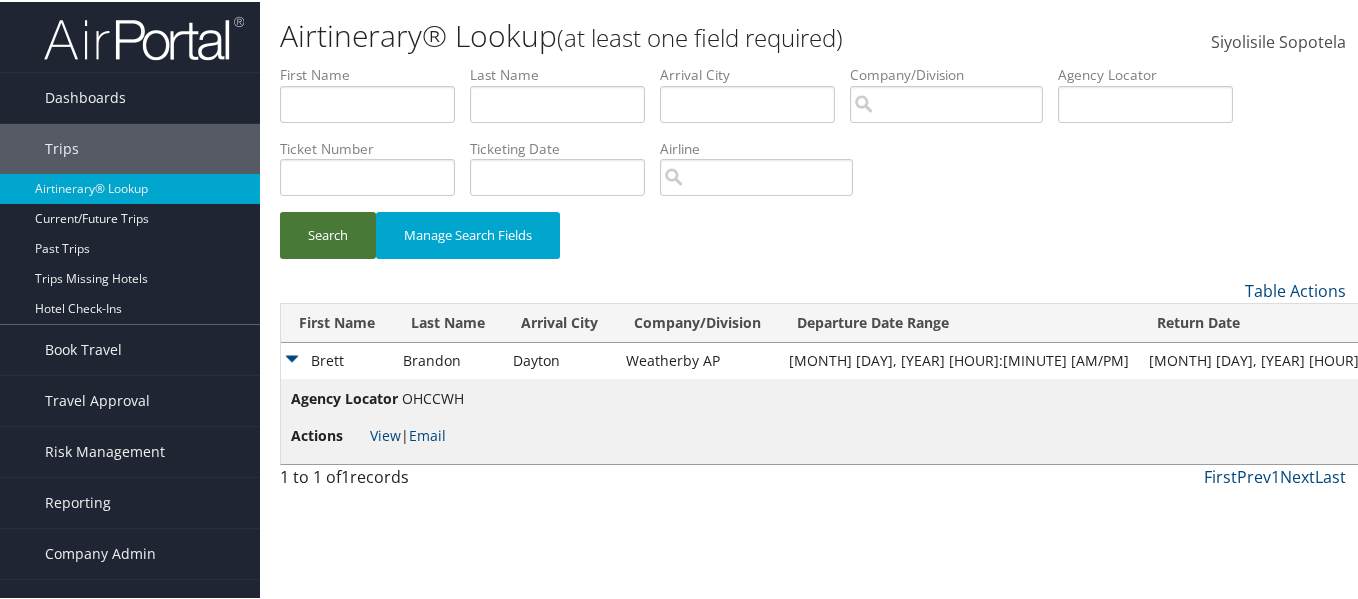 click on "Search" at bounding box center (328, 233) 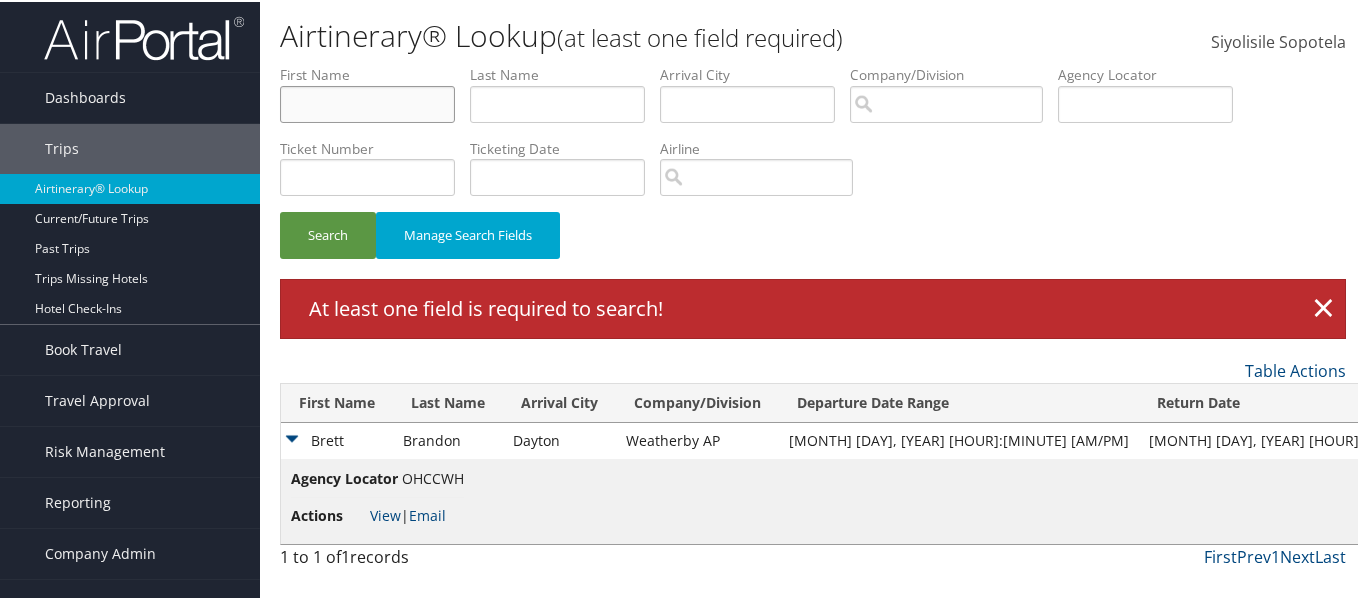 click at bounding box center [367, 102] 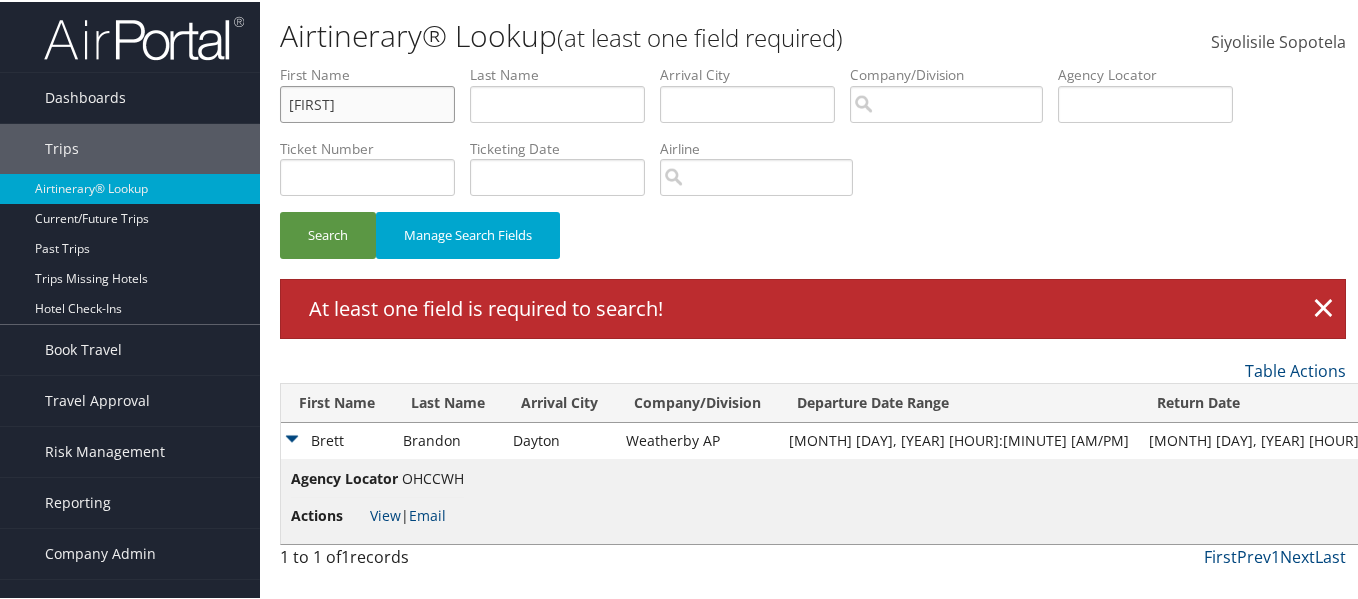 type on "brett" 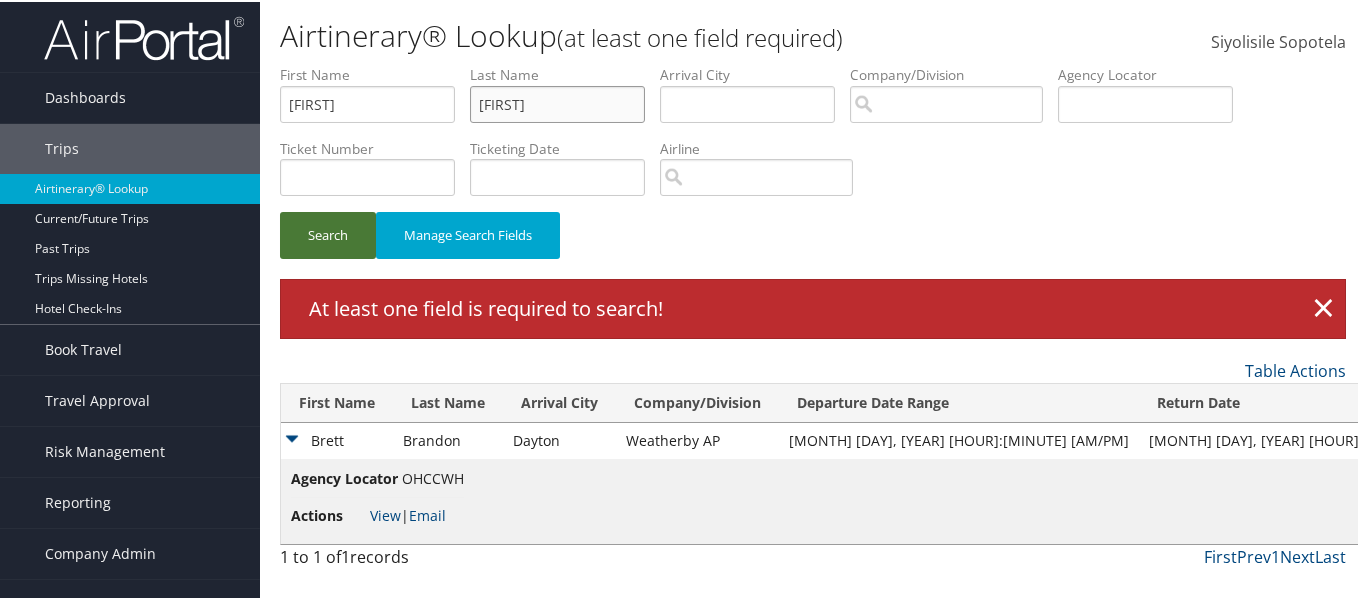 type on "brandon" 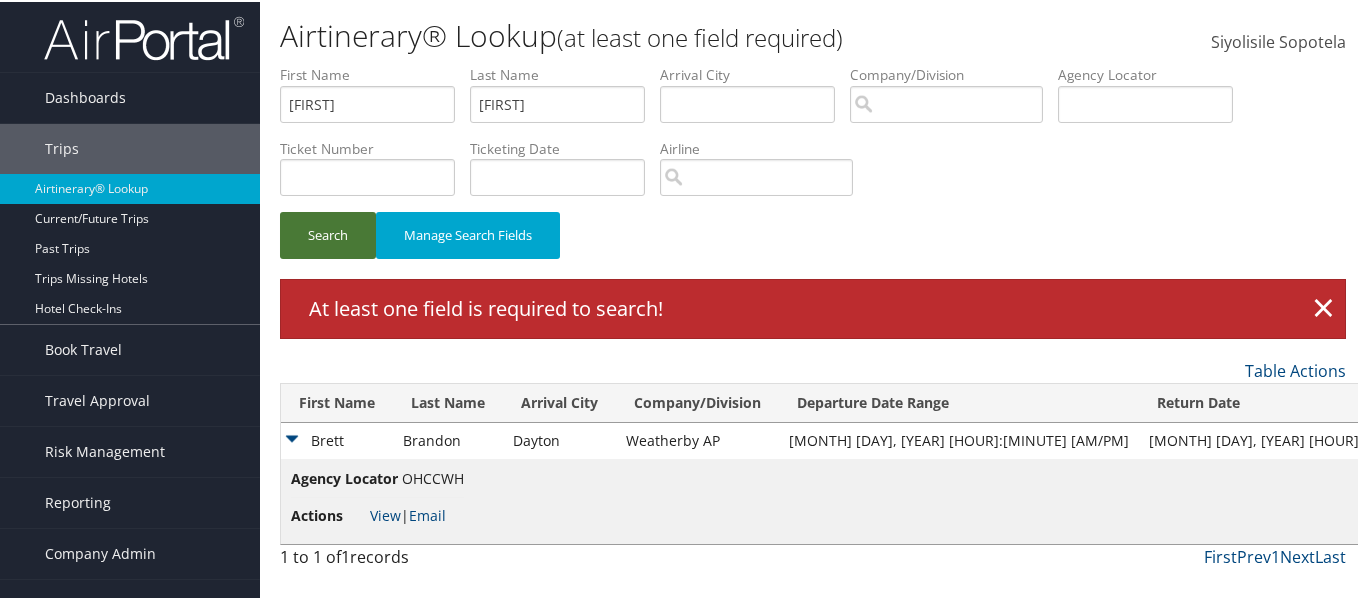 click on "Search" at bounding box center (328, 233) 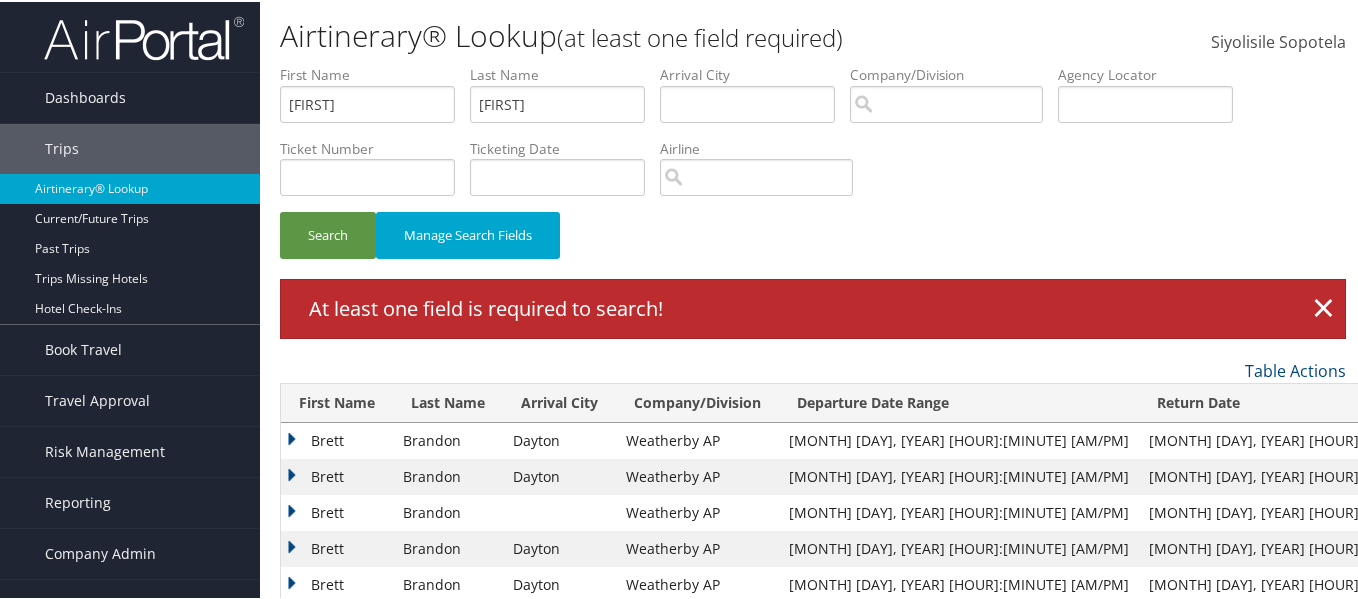 click on "Brett" at bounding box center [337, 475] 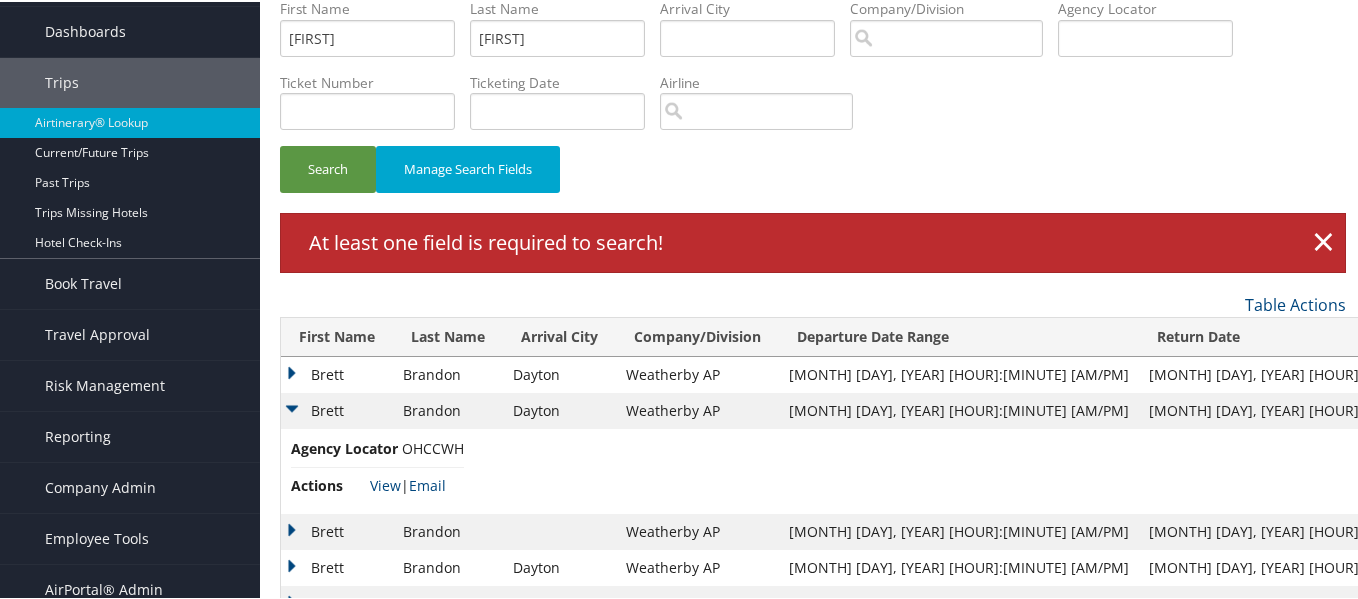 scroll, scrollTop: 100, scrollLeft: 0, axis: vertical 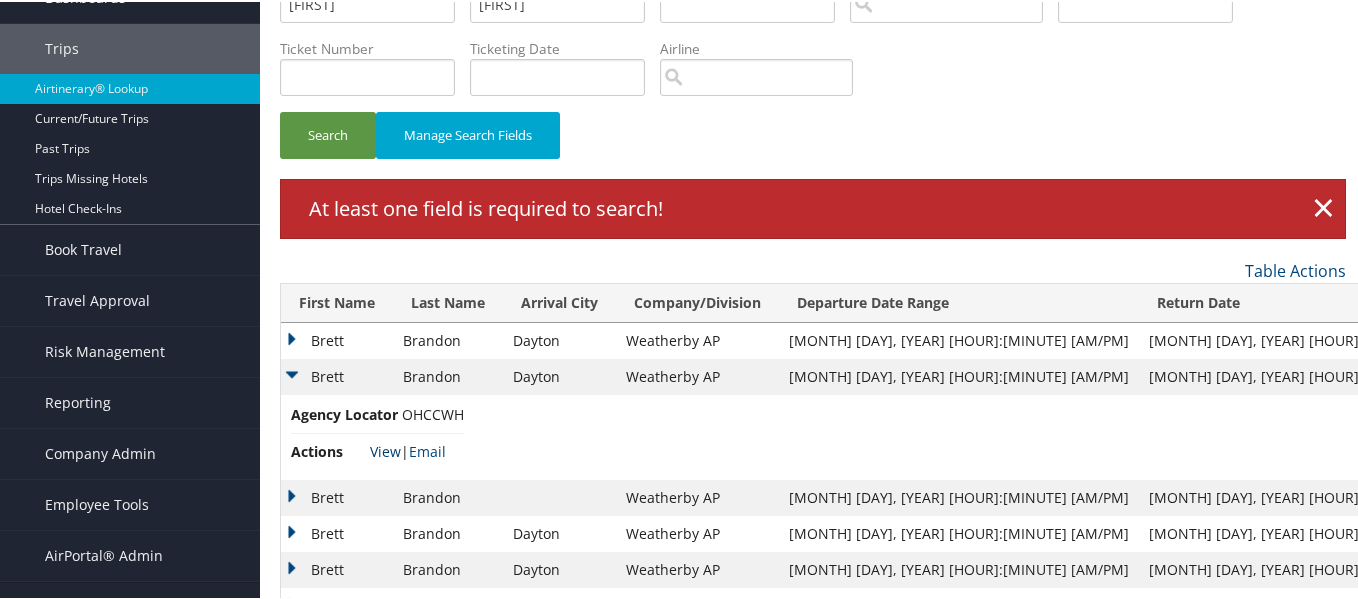 click on "View" at bounding box center [385, 449] 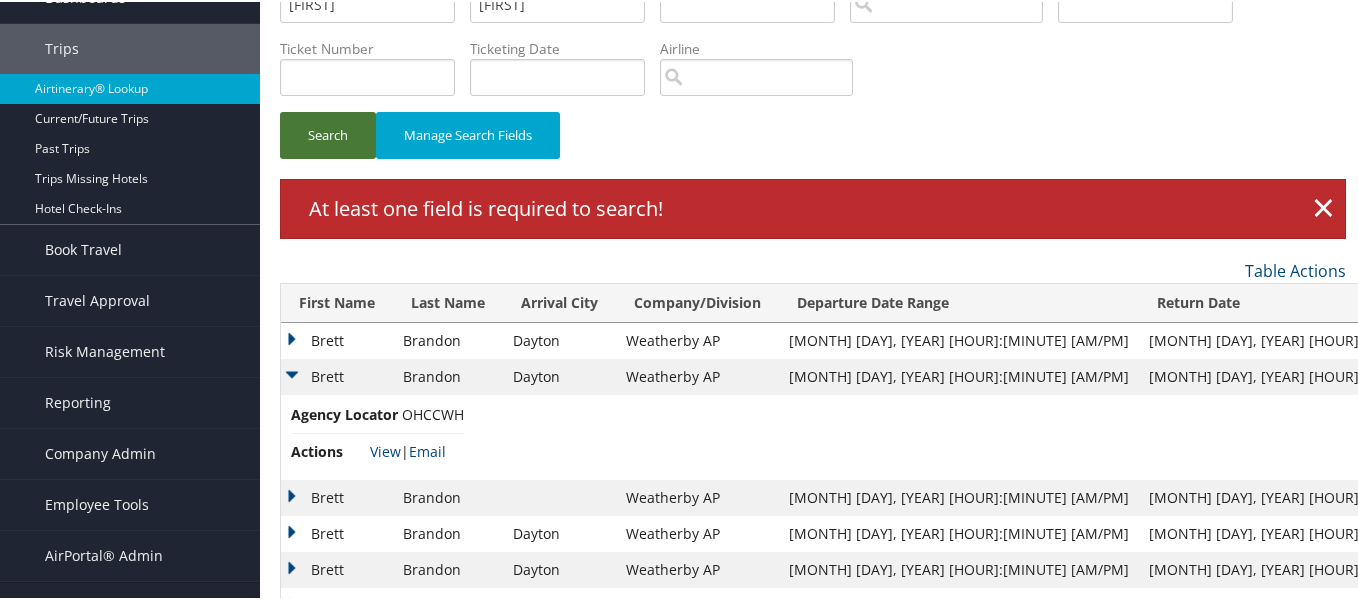 click on "Search" at bounding box center (328, 133) 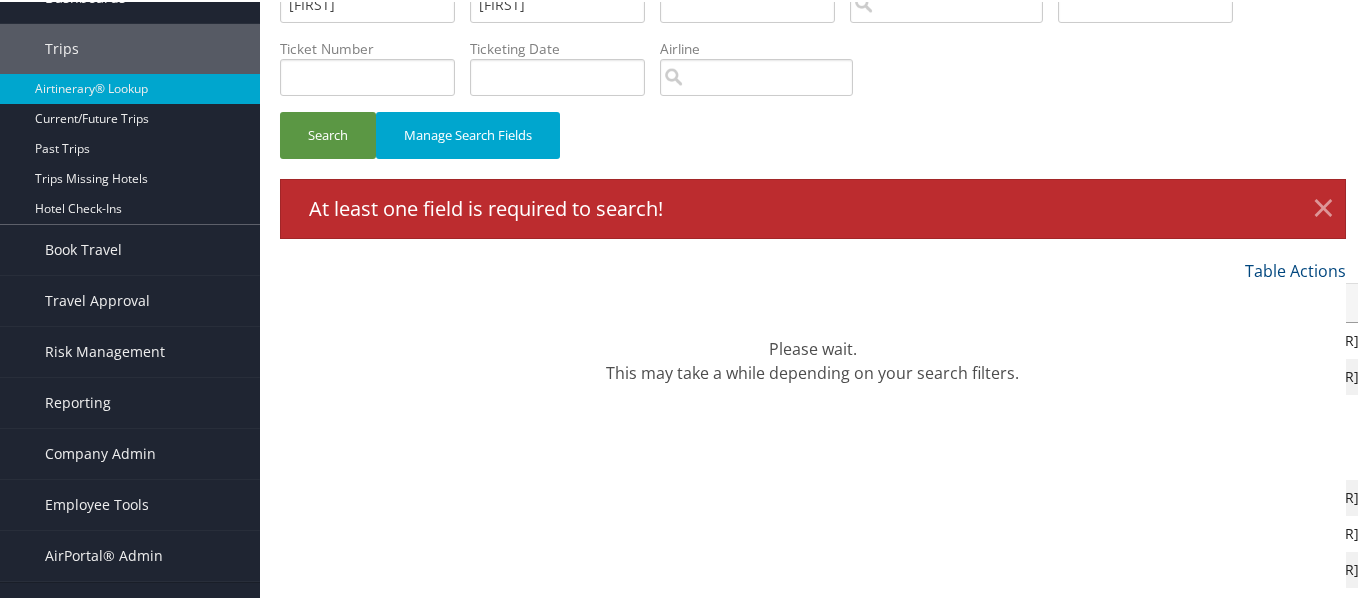 click on "×" at bounding box center (1323, 207) 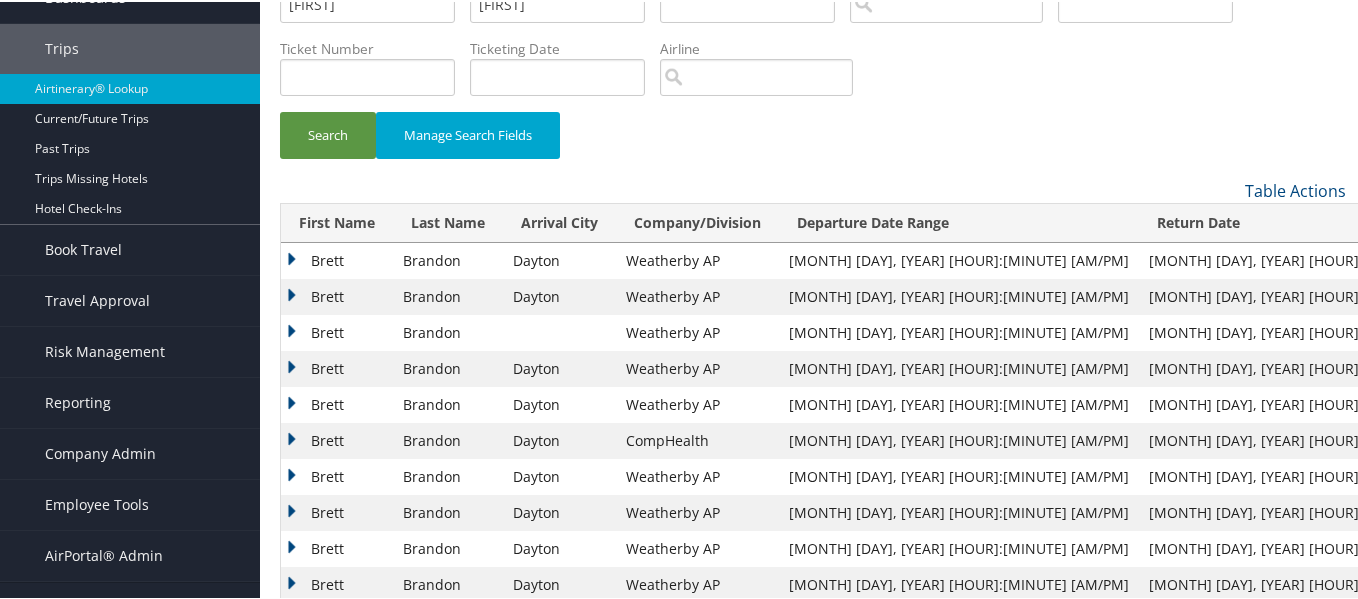 click on "Brett" at bounding box center [337, 295] 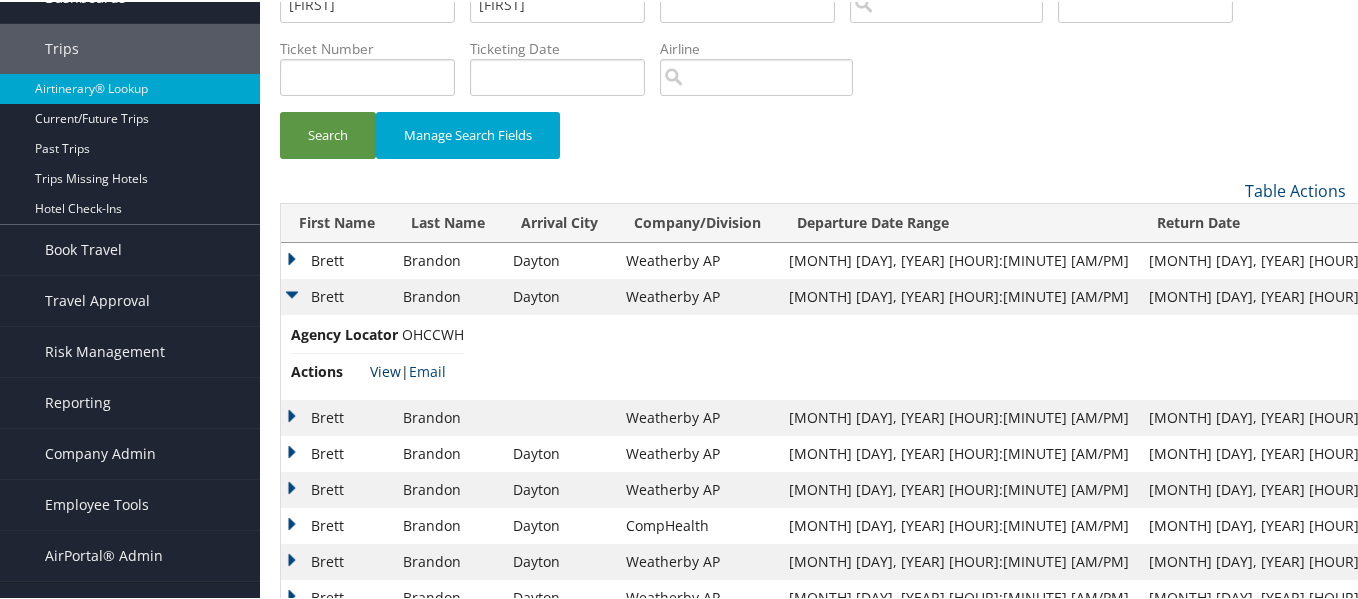 click on "View" at bounding box center [385, 369] 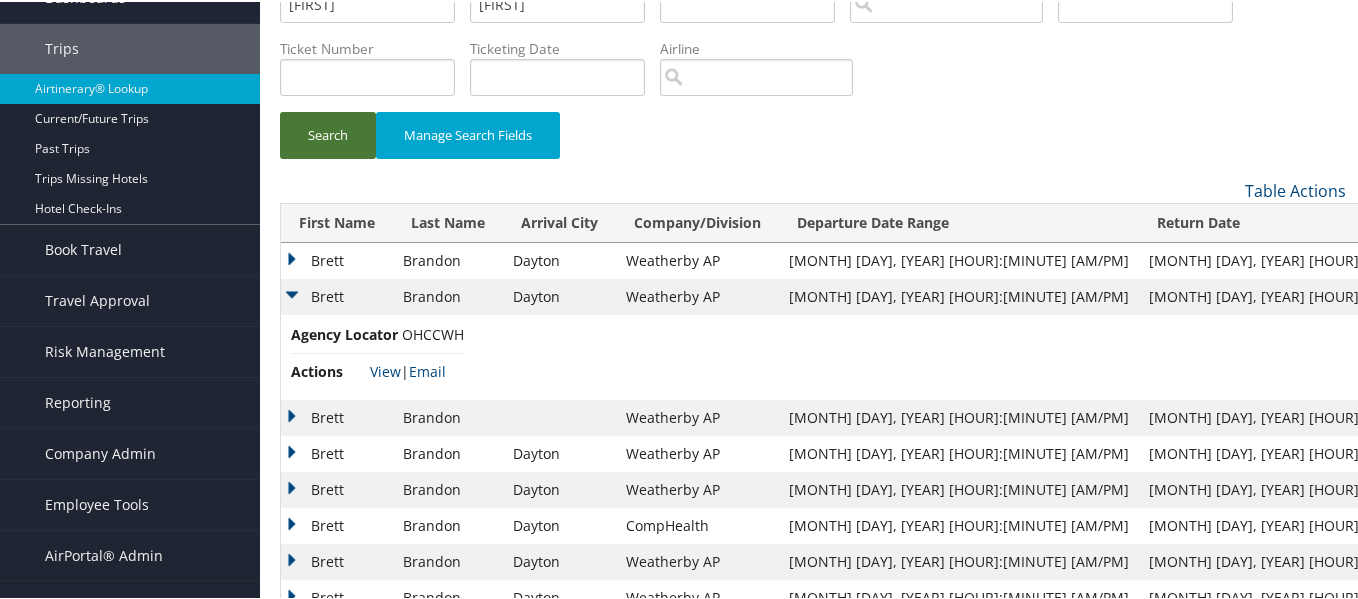 click on "Search" at bounding box center (328, 133) 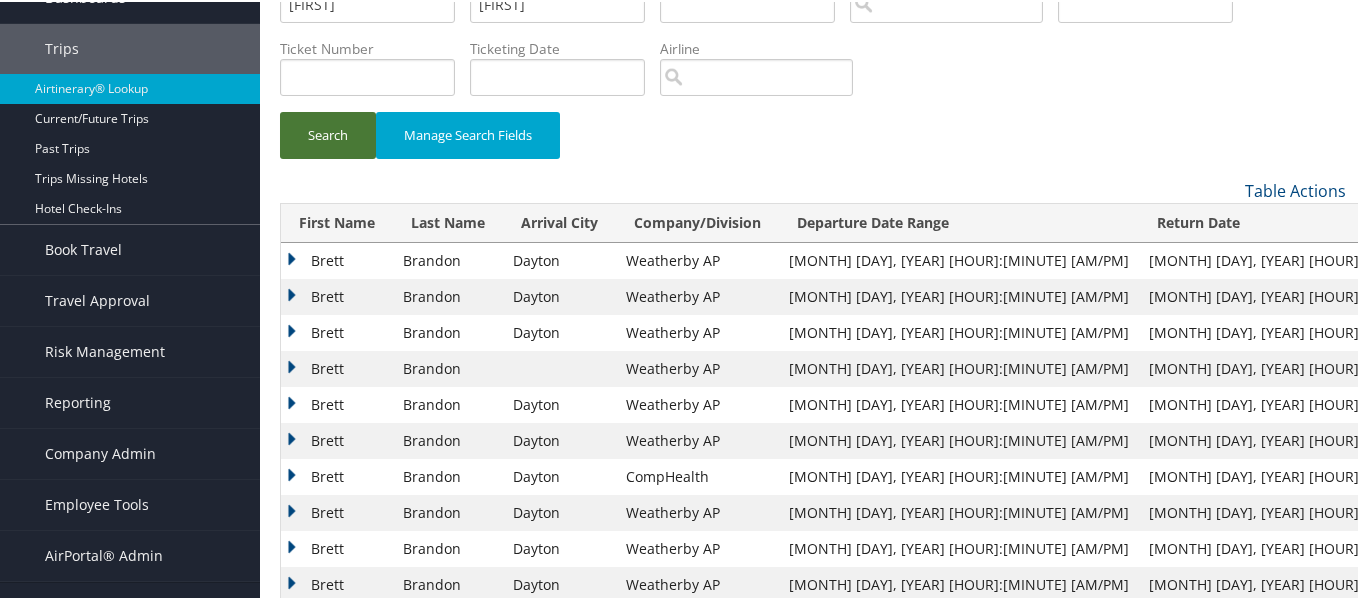 click on "Search" at bounding box center (328, 133) 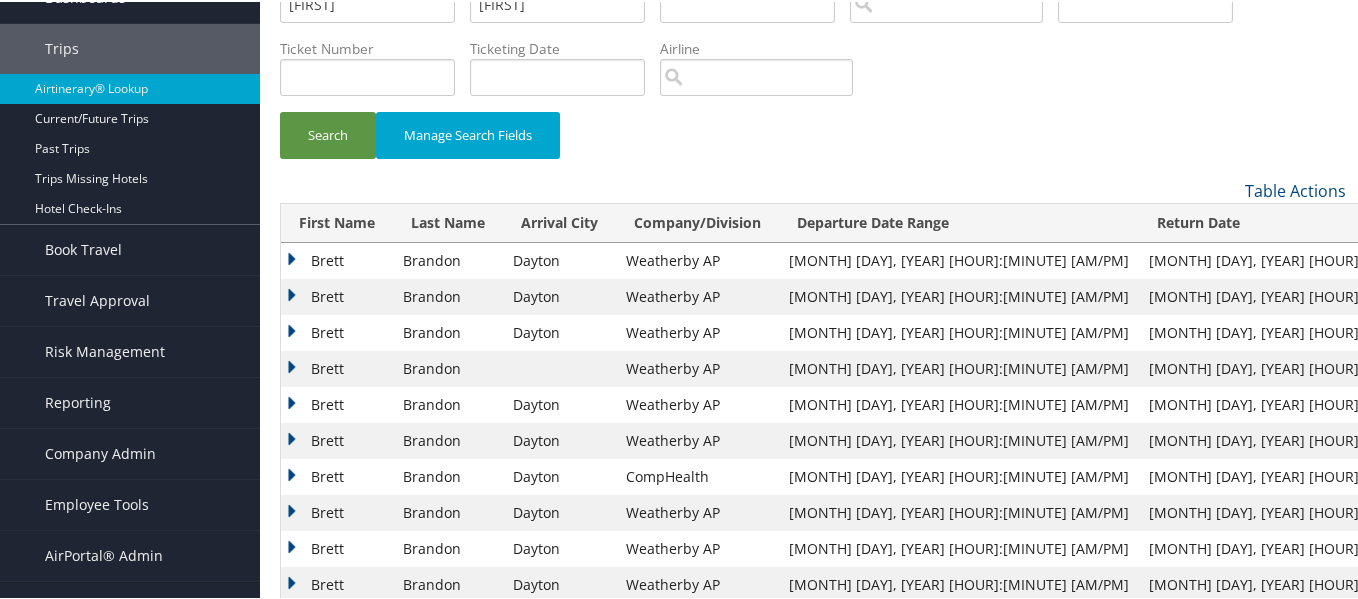 click on "Brett" at bounding box center [337, 331] 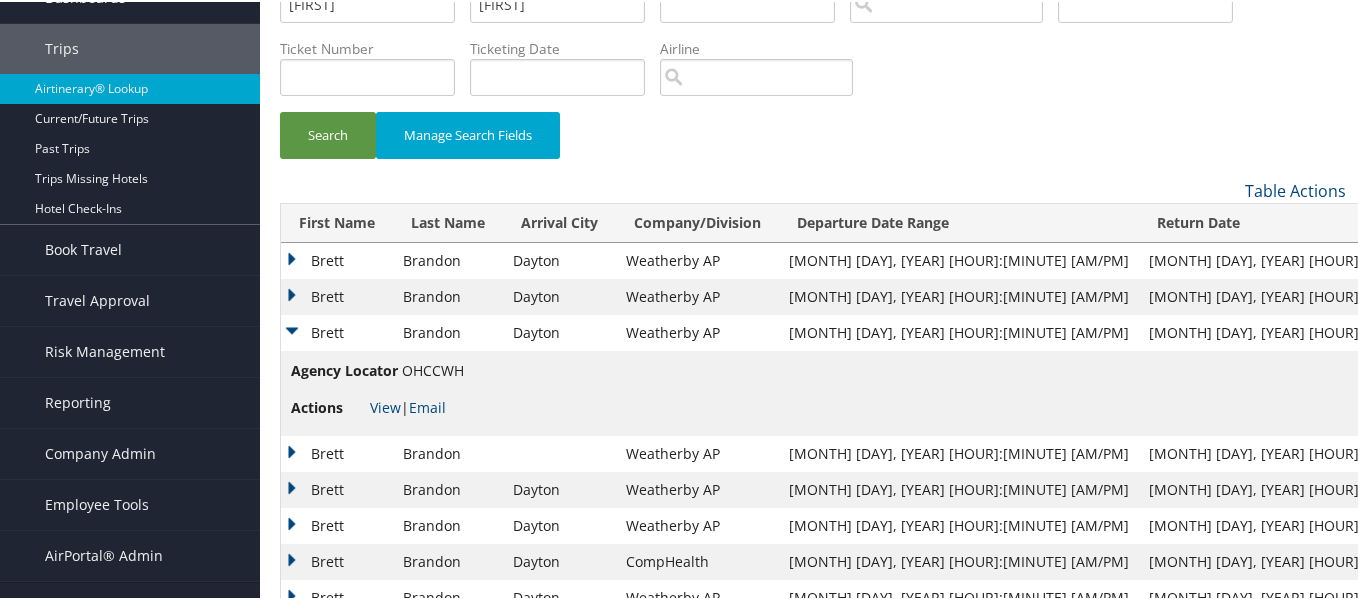 click on "OHCCWH" at bounding box center [433, 368] 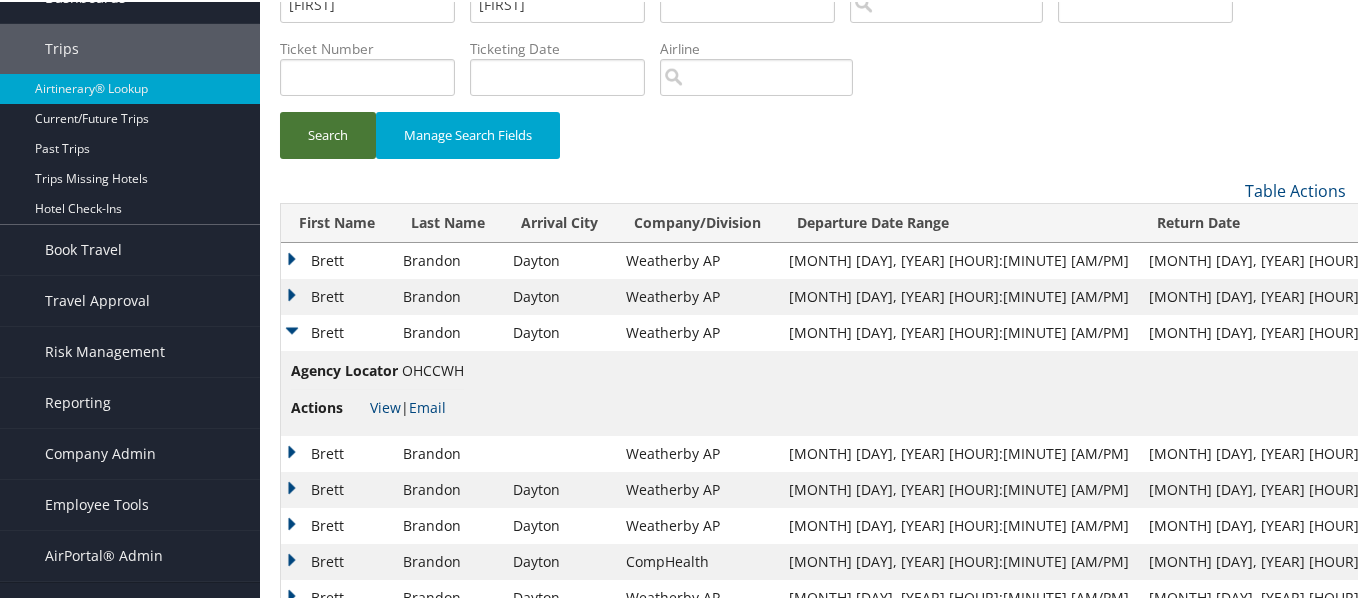click on "Search" at bounding box center [328, 133] 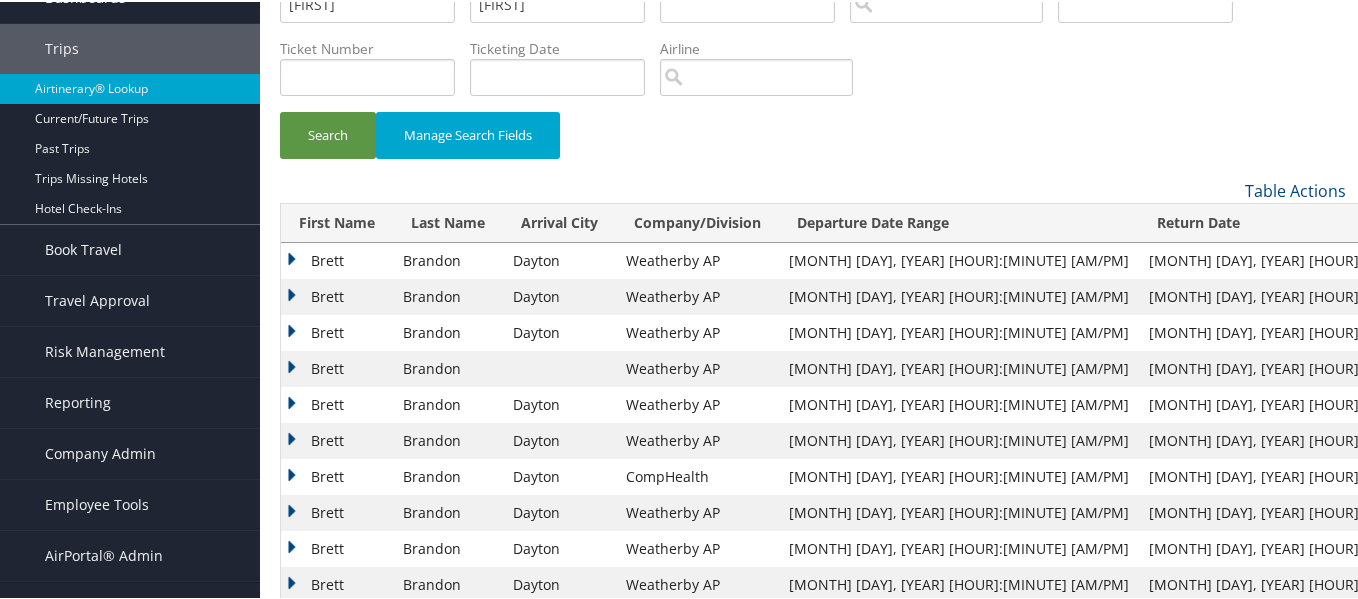 click on "Brett" at bounding box center [337, 331] 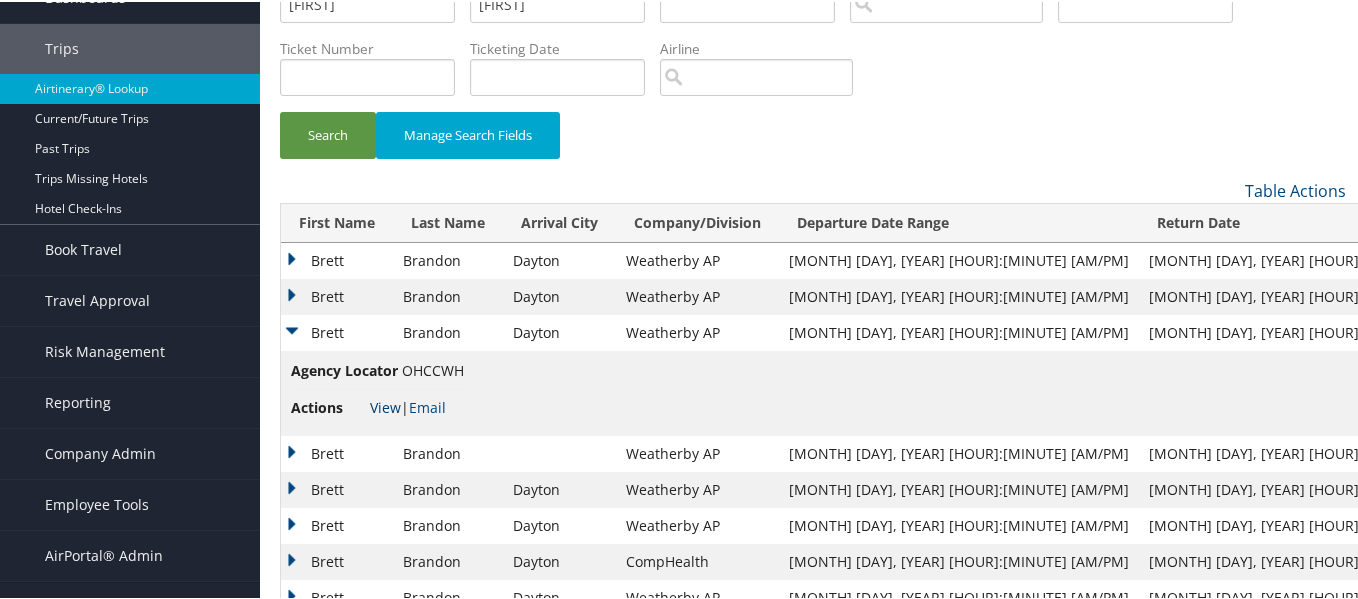 click on "View" at bounding box center (385, 405) 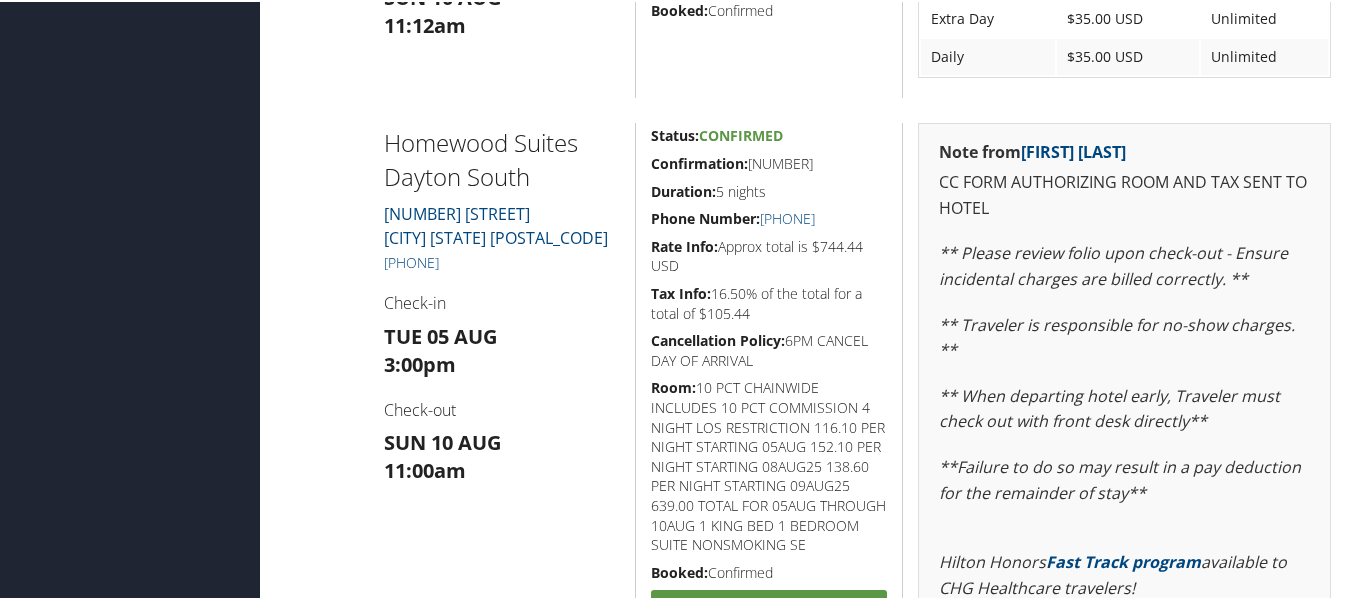 scroll, scrollTop: 1624, scrollLeft: 0, axis: vertical 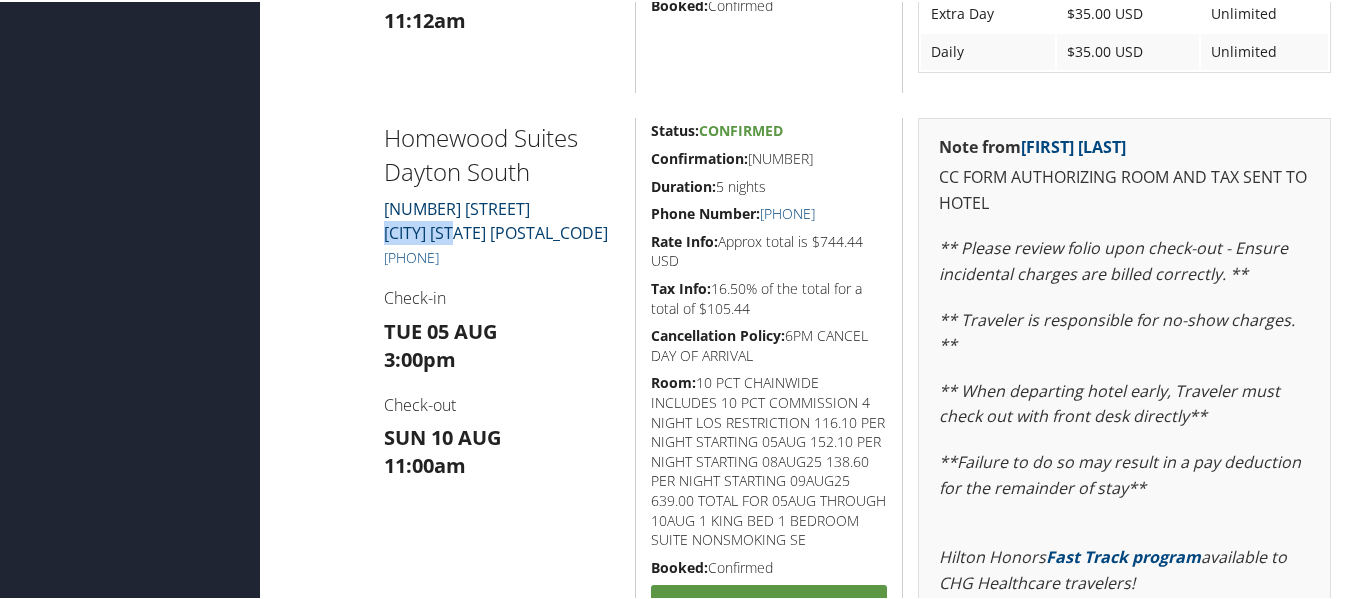drag, startPoint x: 377, startPoint y: 223, endPoint x: 482, endPoint y: 232, distance: 105.38501 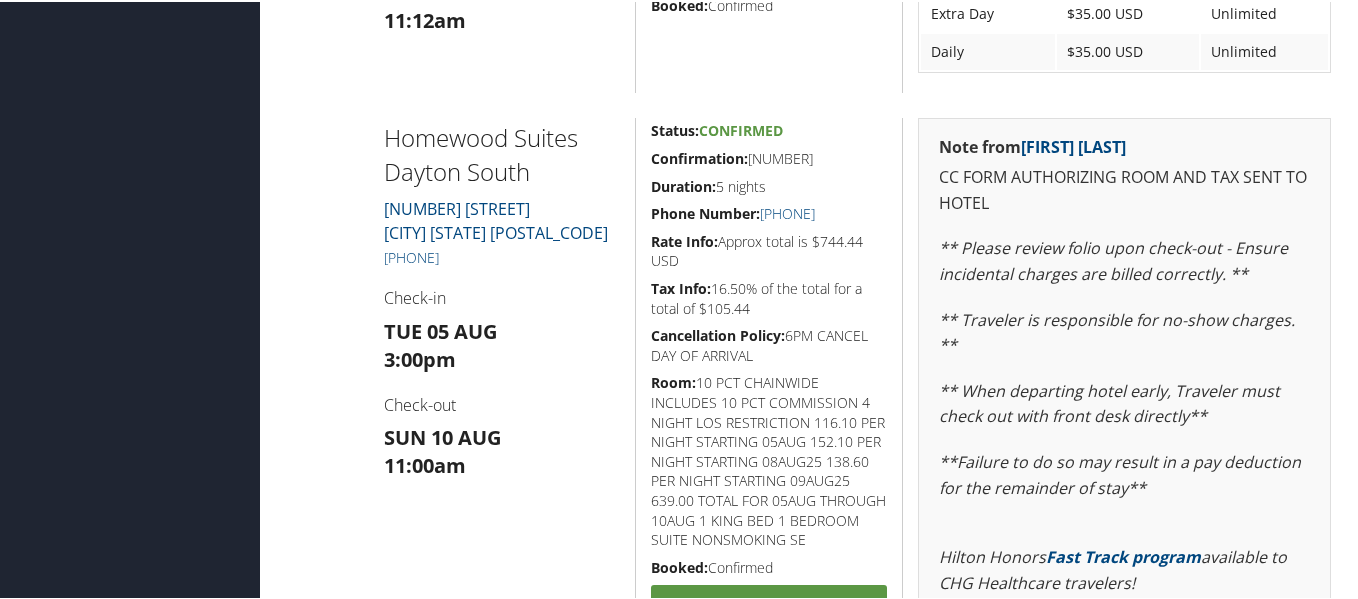 click on "Homewood Suites Dayton South
3100 CONTEMORARY LANE MIAMISBURG OH 45342
+1 (937) 432-0000
Check-in
Tue 05 Aug
3:00pm
Check-out
Sun 10 Aug
11:00am" at bounding box center [502, 533] 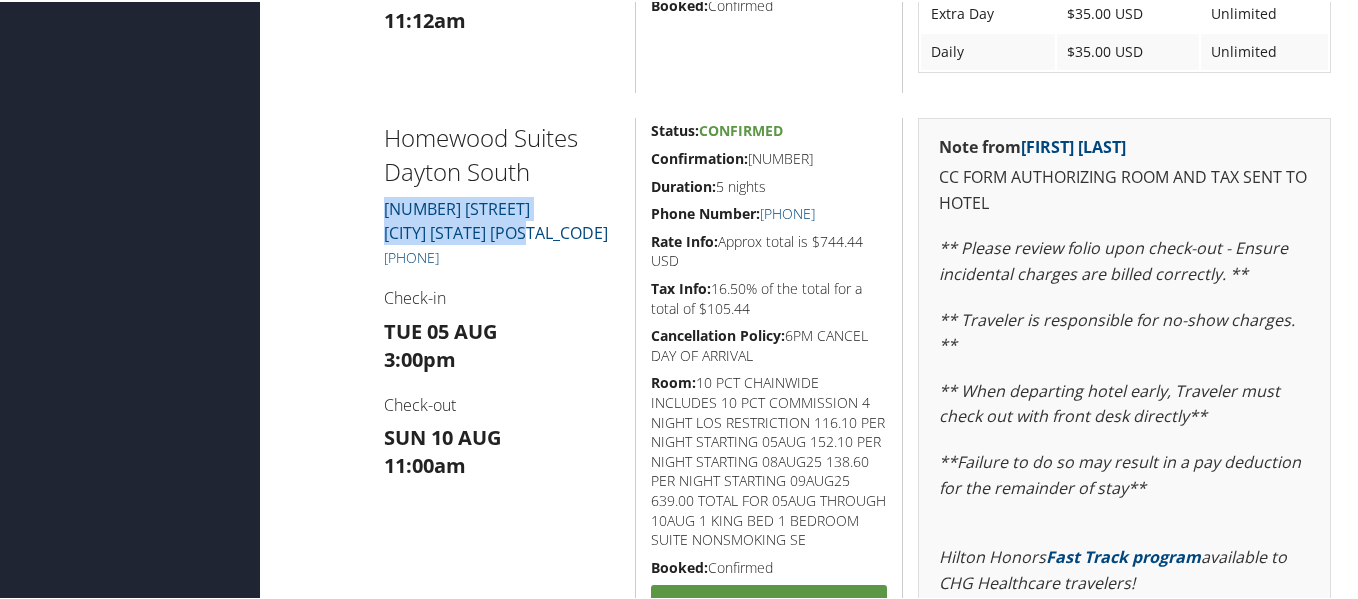 drag, startPoint x: 586, startPoint y: 229, endPoint x: 378, endPoint y: 199, distance: 210.15233 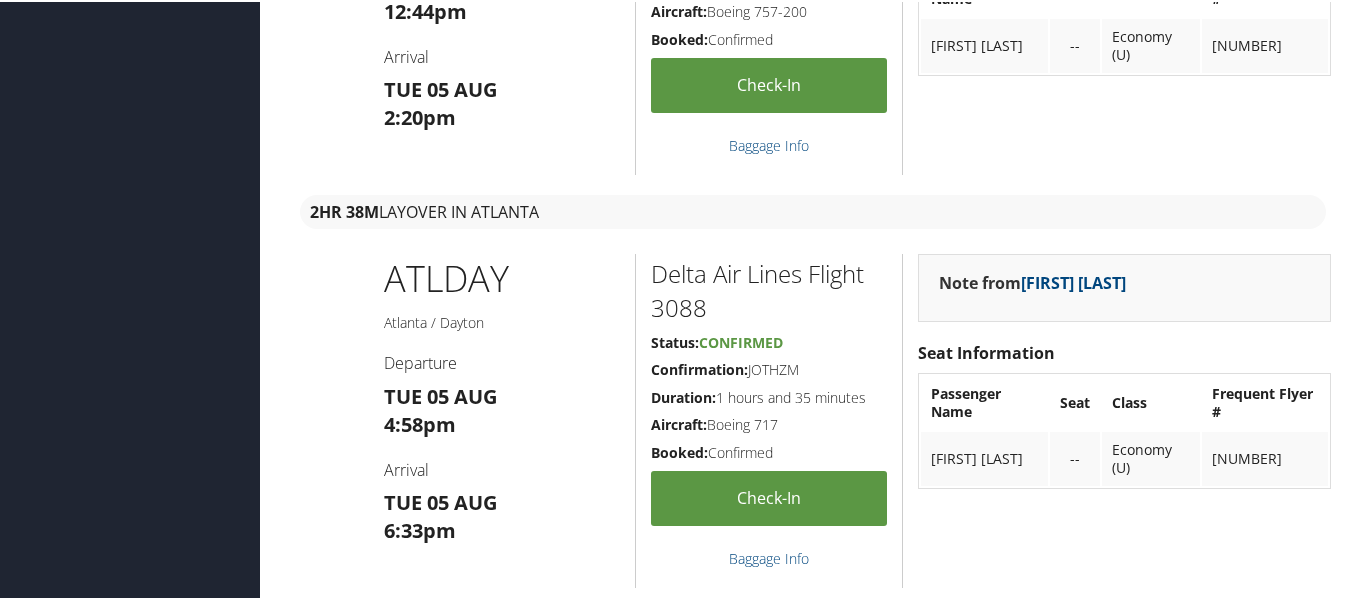 scroll, scrollTop: 124, scrollLeft: 0, axis: vertical 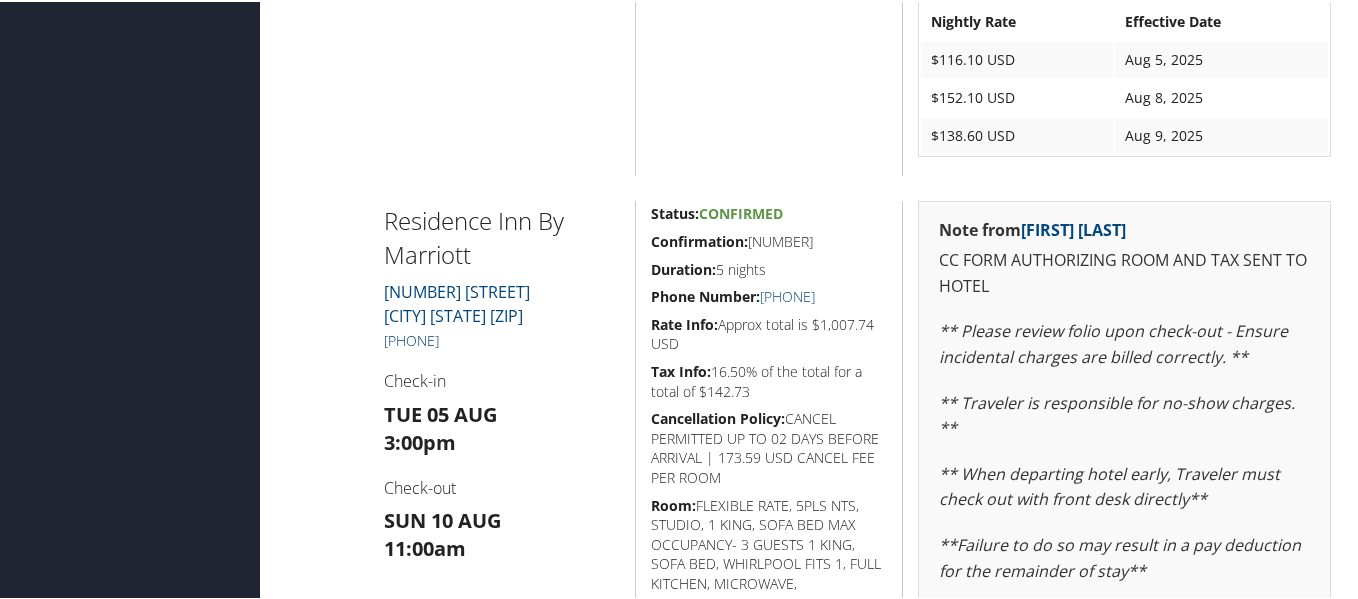 drag, startPoint x: 514, startPoint y: 338, endPoint x: 386, endPoint y: 337, distance: 128.0039 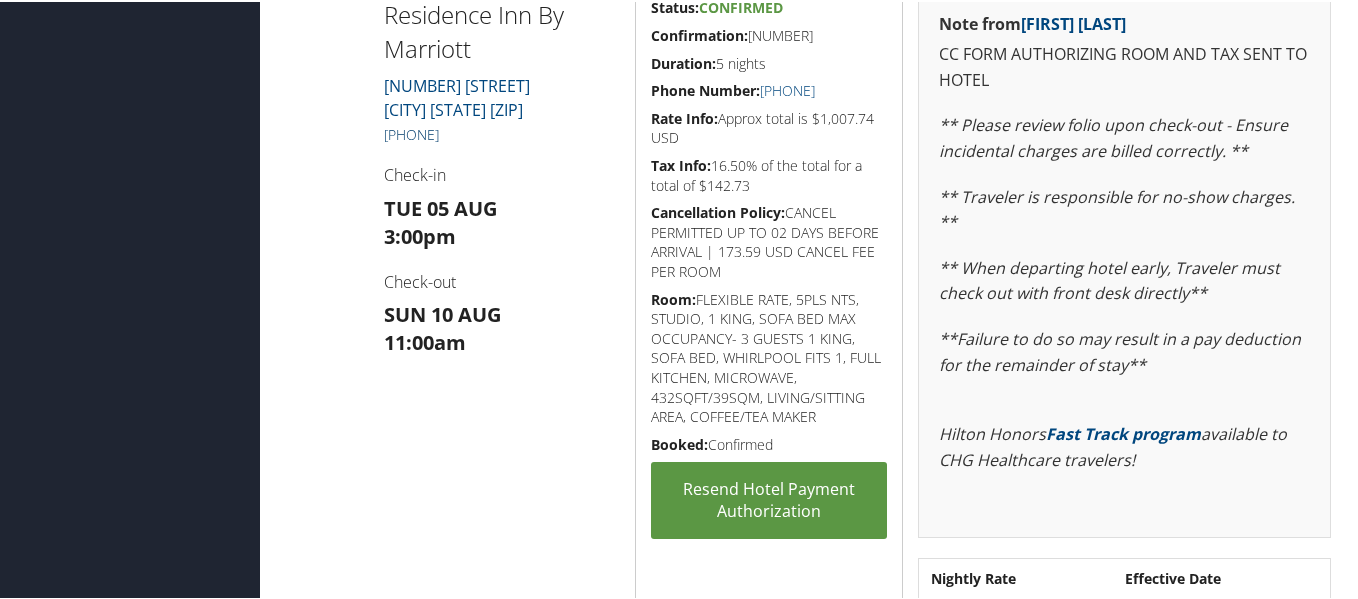 scroll, scrollTop: 2600, scrollLeft: 0, axis: vertical 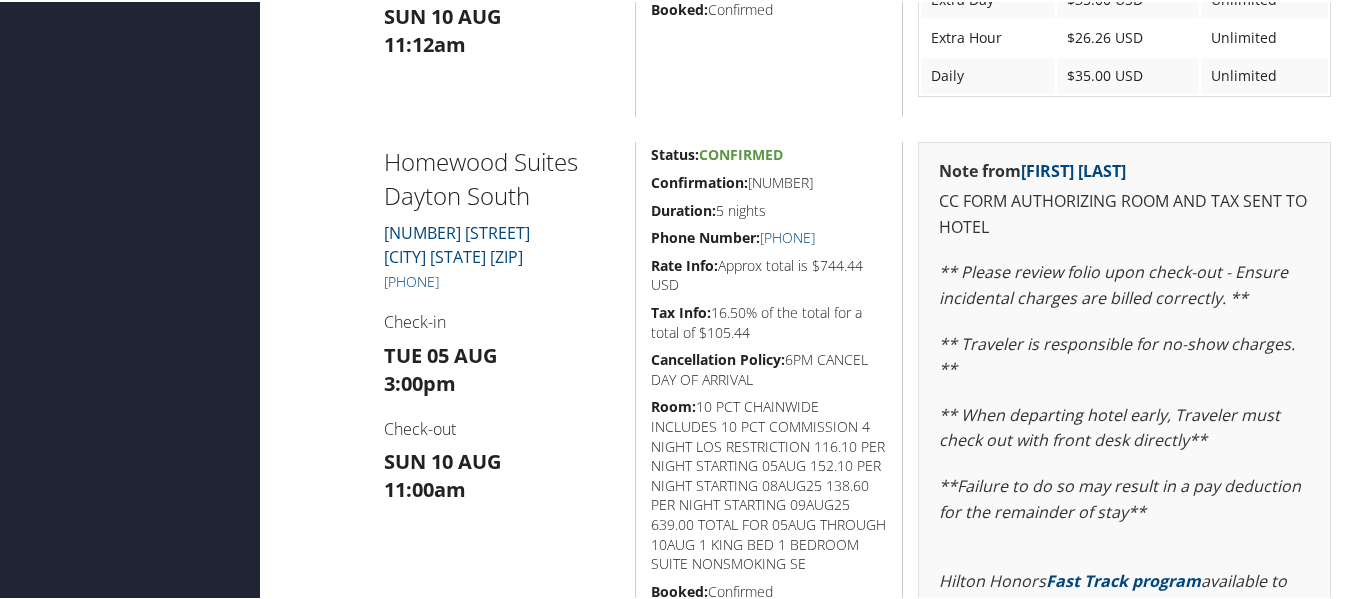 drag, startPoint x: 506, startPoint y: 277, endPoint x: 371, endPoint y: 289, distance: 135.53229 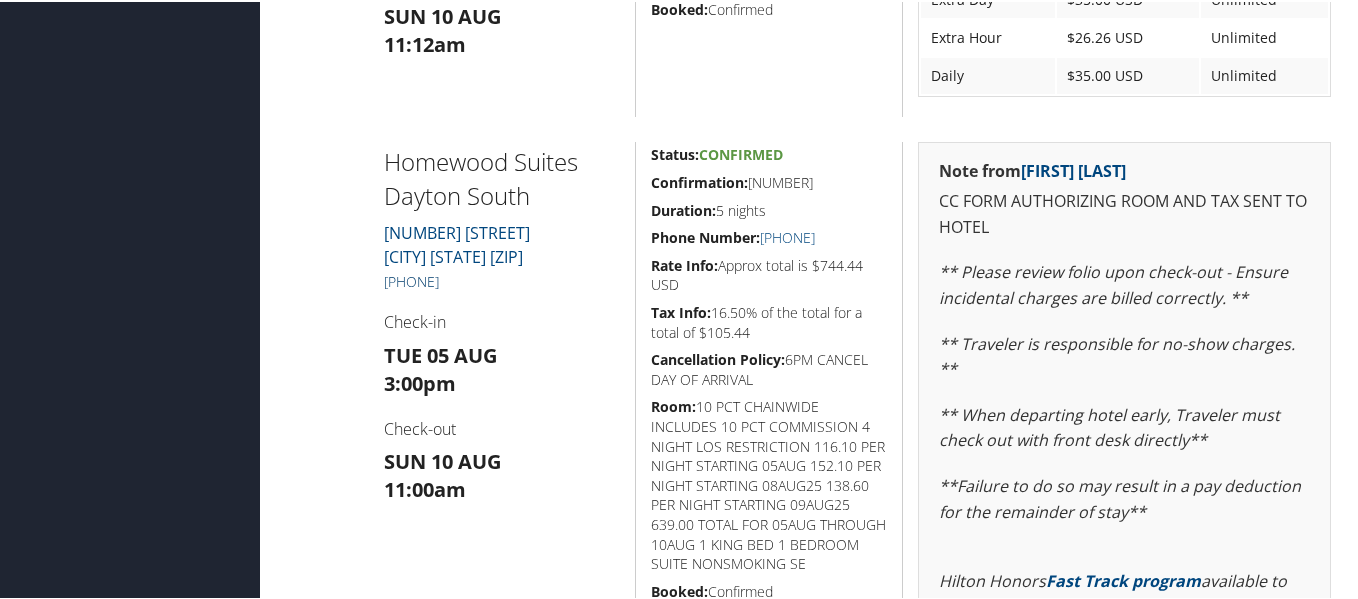 copy on "[PHONE]" 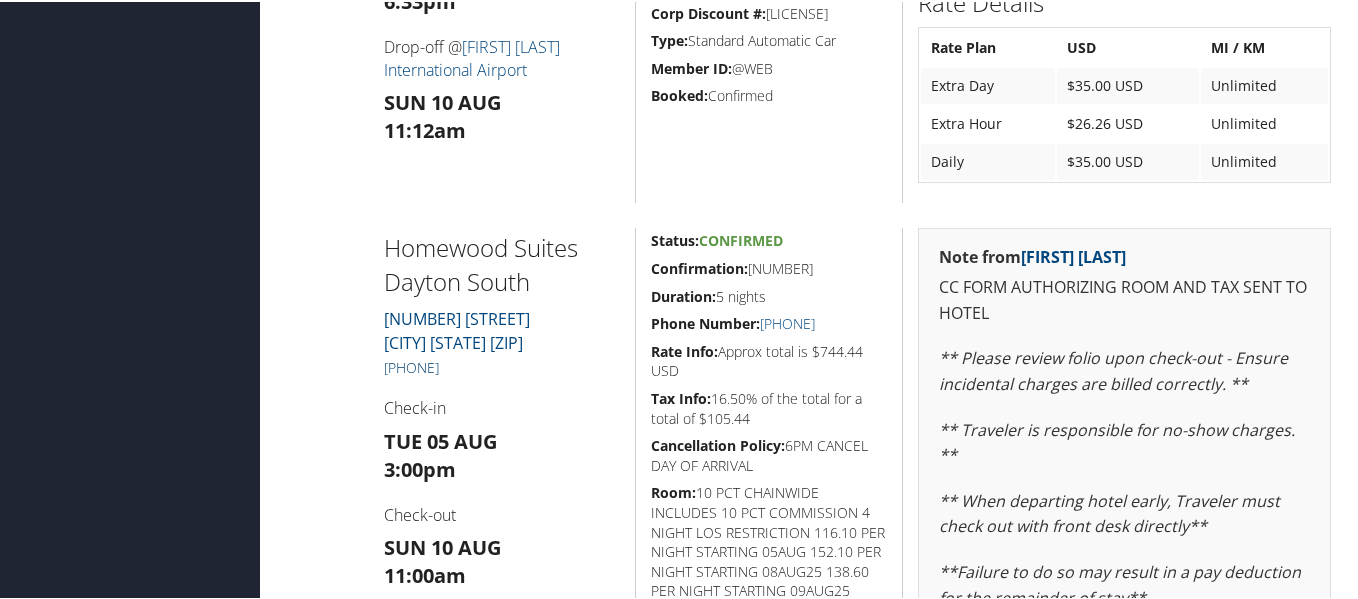 scroll, scrollTop: 1500, scrollLeft: 0, axis: vertical 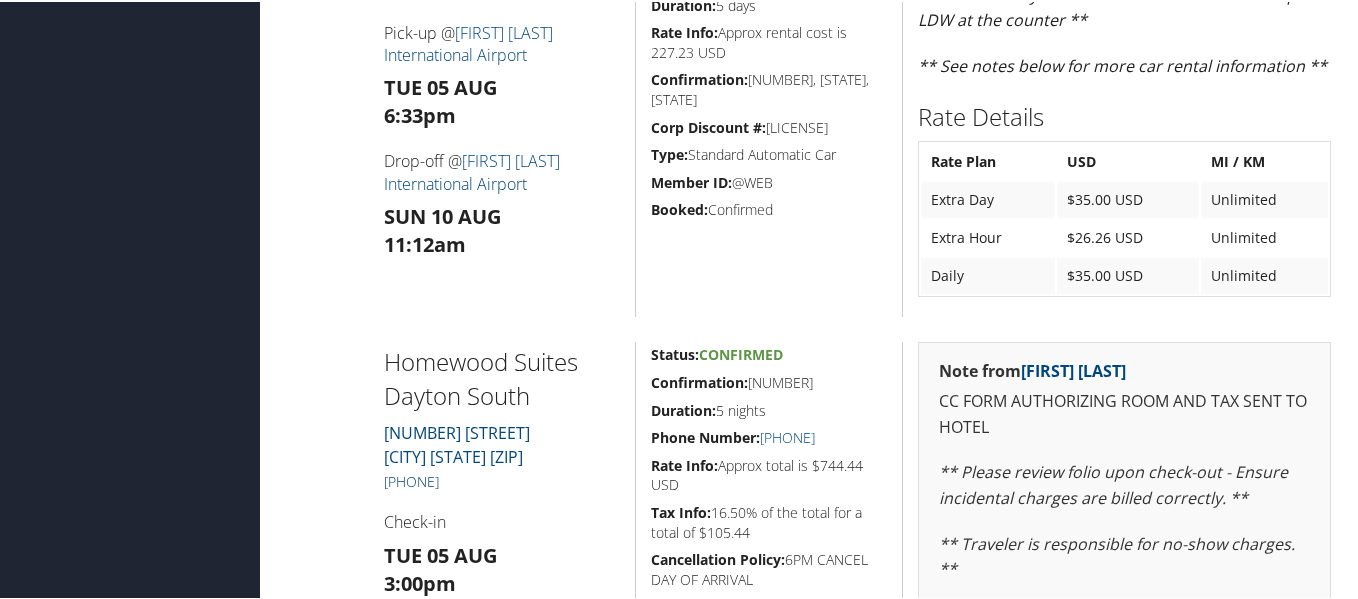 copy on "[PHONE]" 